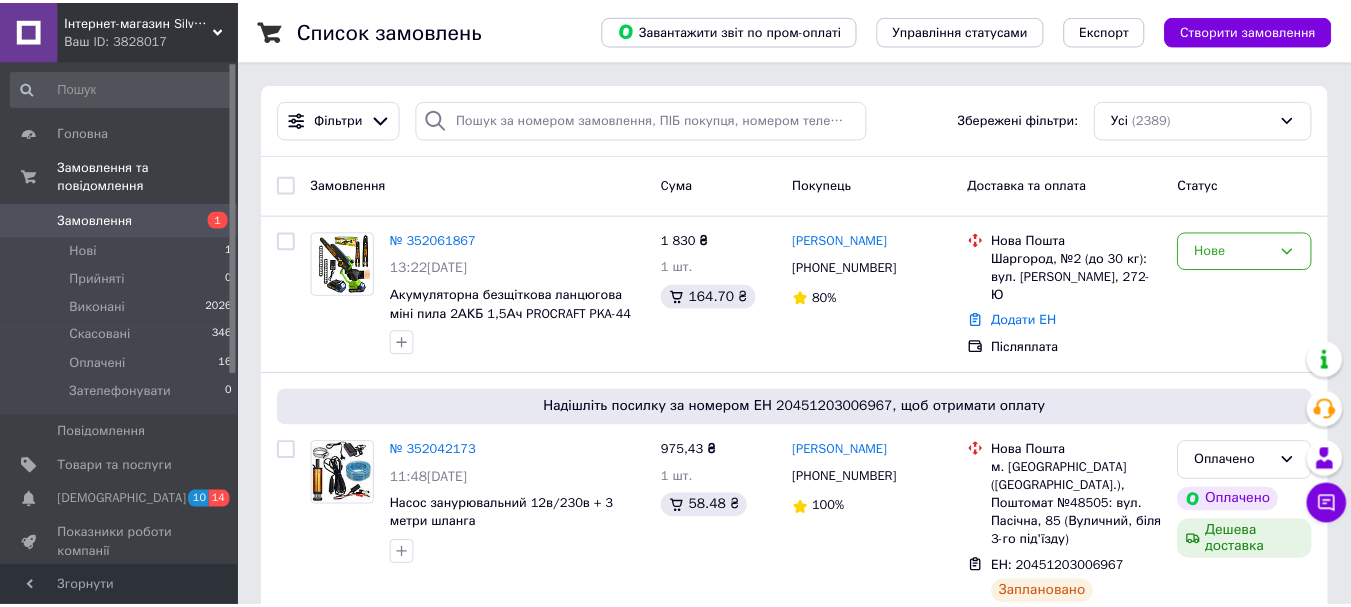 scroll, scrollTop: 0, scrollLeft: 0, axis: both 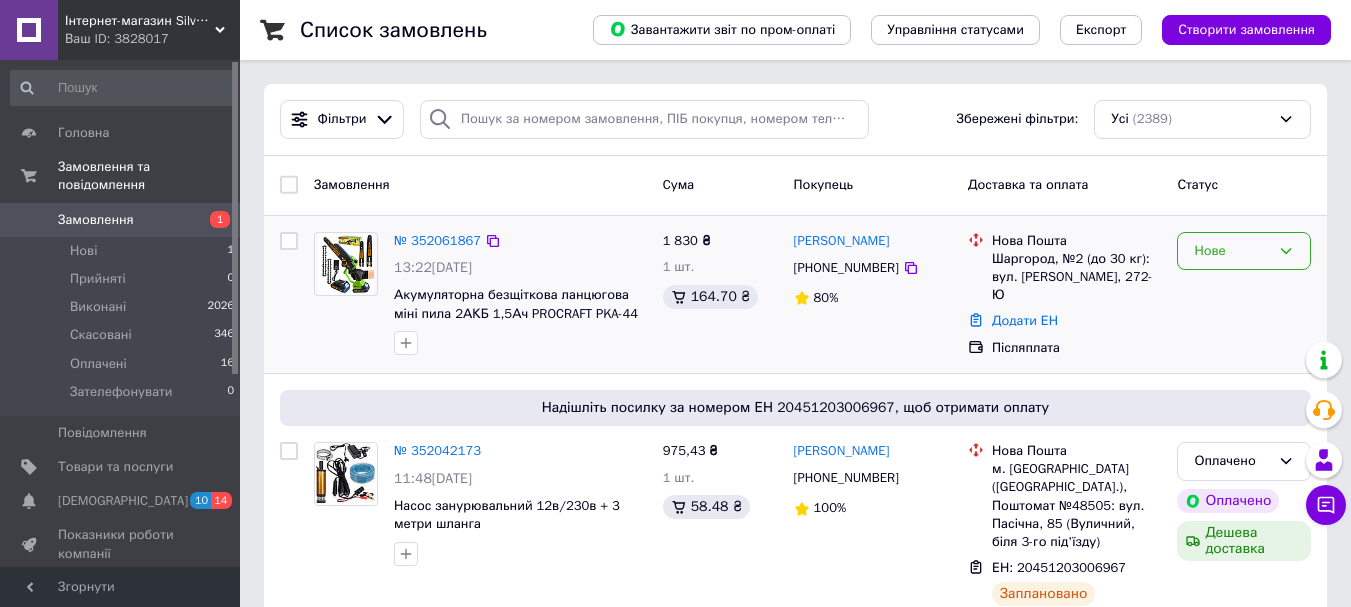 click on "Нове" at bounding box center [1244, 251] 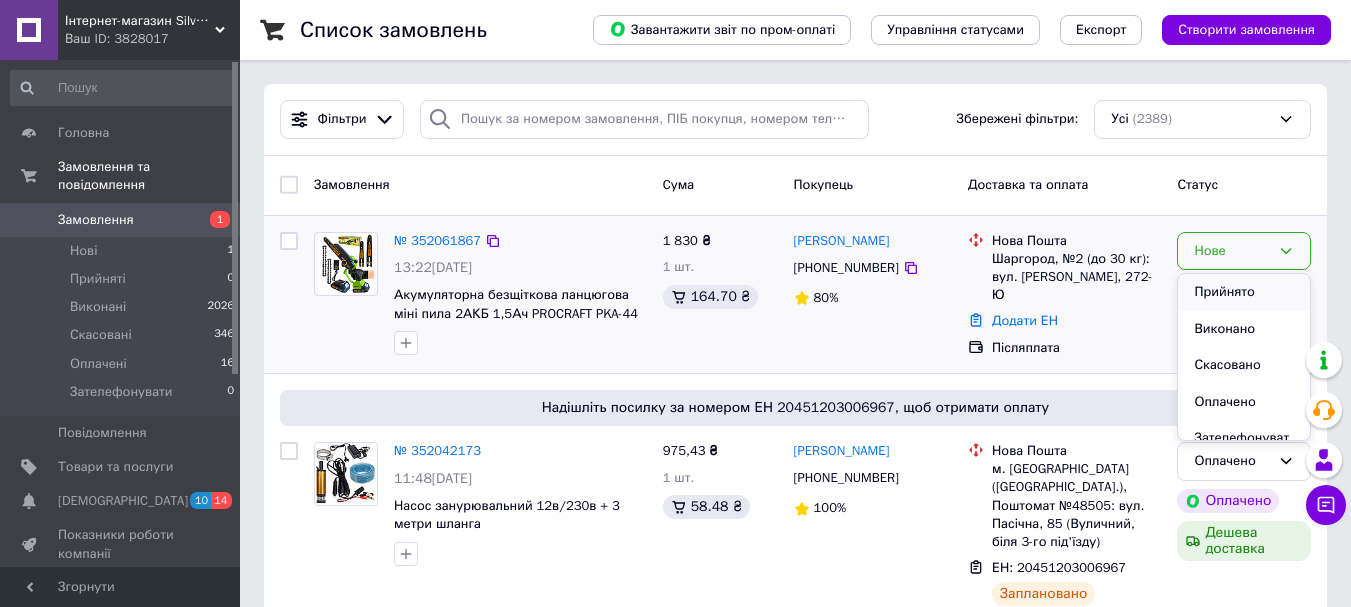 click on "Прийнято" at bounding box center [1244, 292] 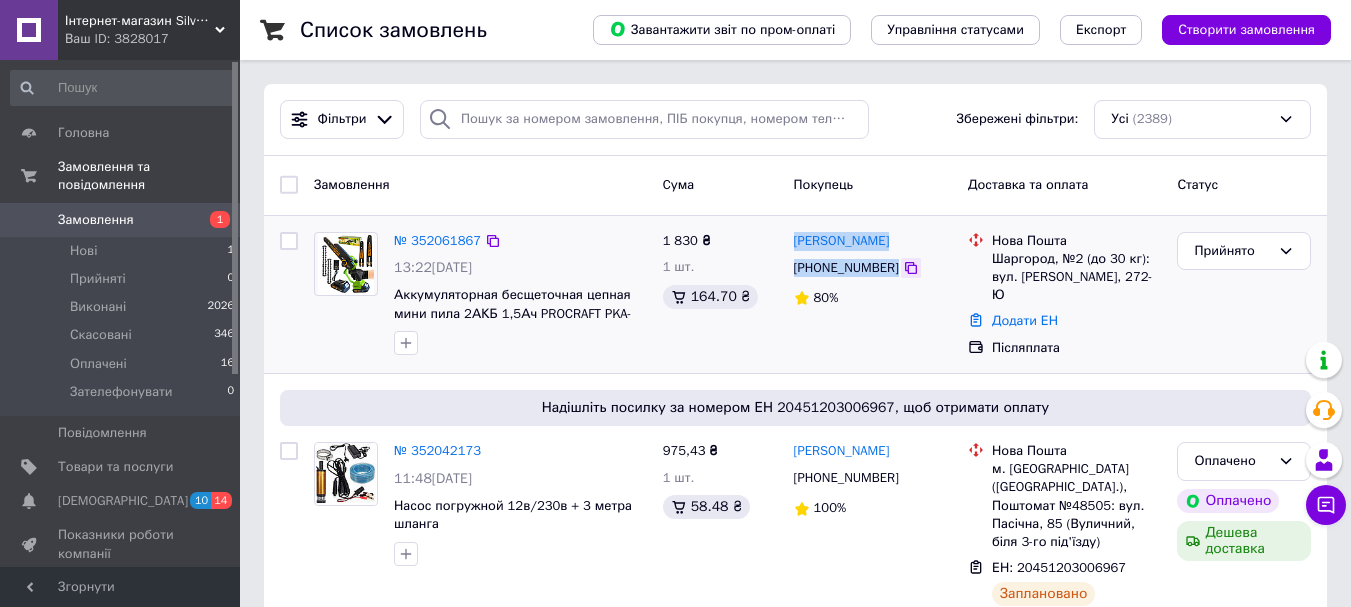 drag, startPoint x: 790, startPoint y: 238, endPoint x: 888, endPoint y: 273, distance: 104.062485 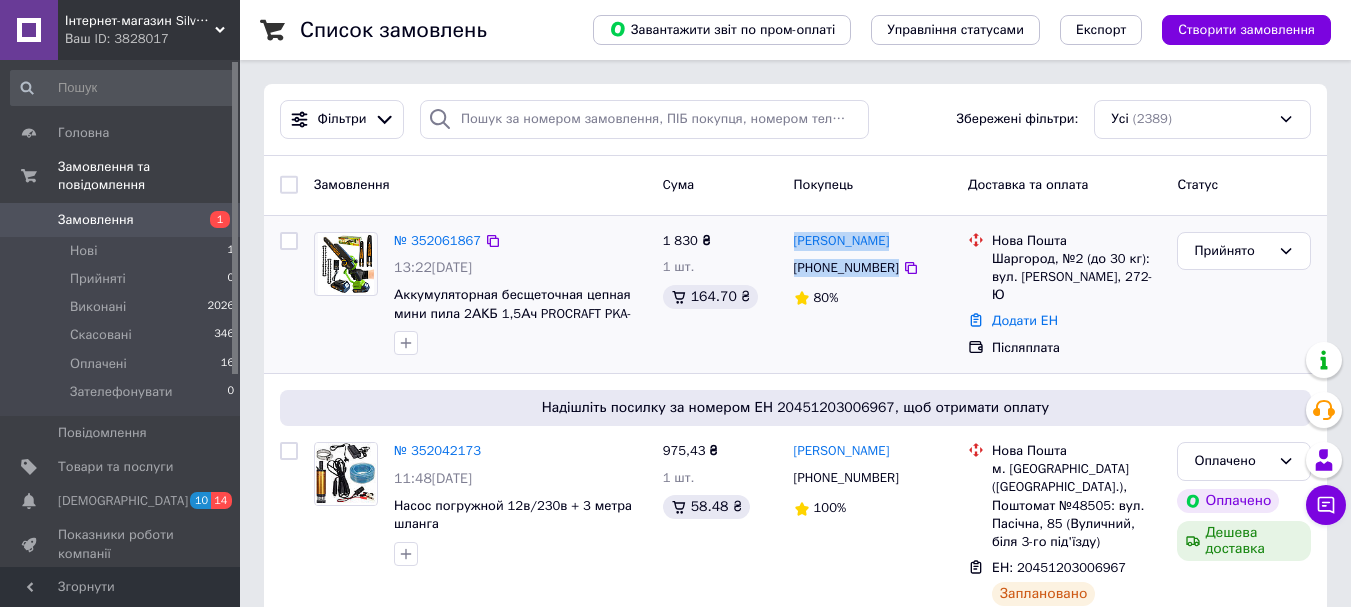 copy on "[PERSON_NAME] [PHONE_NUMBER]" 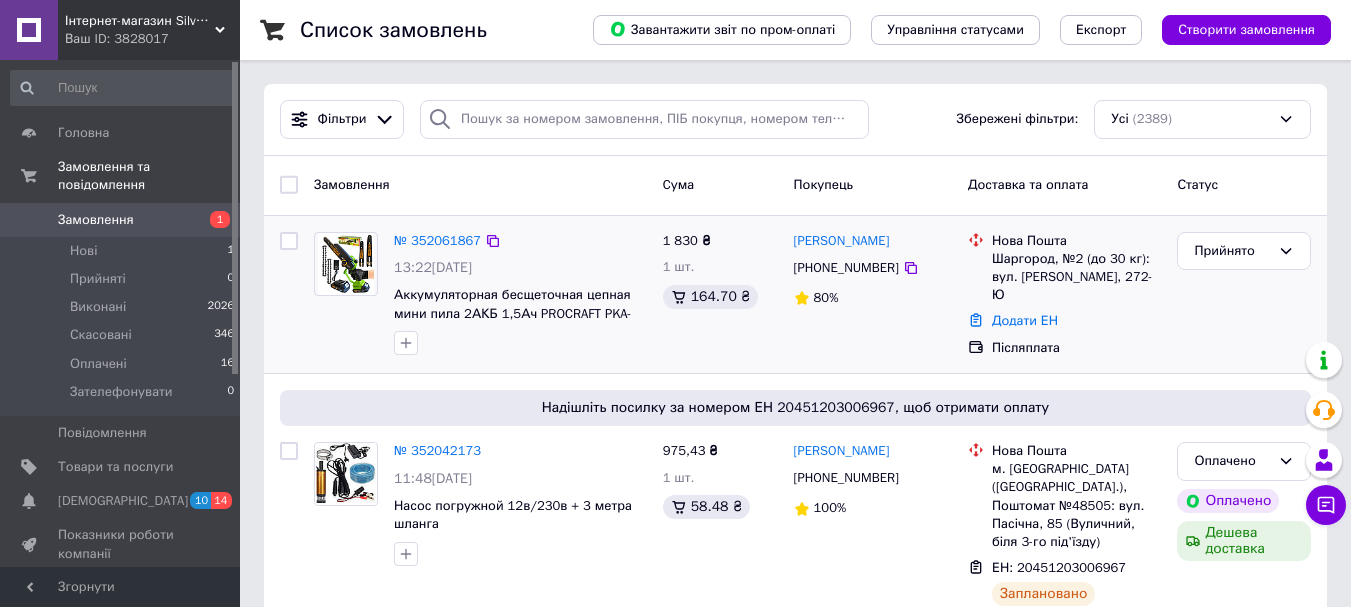 click on "№ 352061867 13:22[DATE] Аккумуляторная бесщеточная цепная мини пила 2АКБ 1,5Ач PROCRAFT PKA-44 Brushless 2 шины/цепа 1 830 ₴ 1 шт. 164.70 ₴ [PERSON_NAME] [PHONE_NUMBER] 80% [GEOGRAPHIC_DATA], №2 (до 30 кг): вул. [PERSON_NAME], 272-Ю Додати ЕН Післяплата Прийнято" at bounding box center [795, 295] 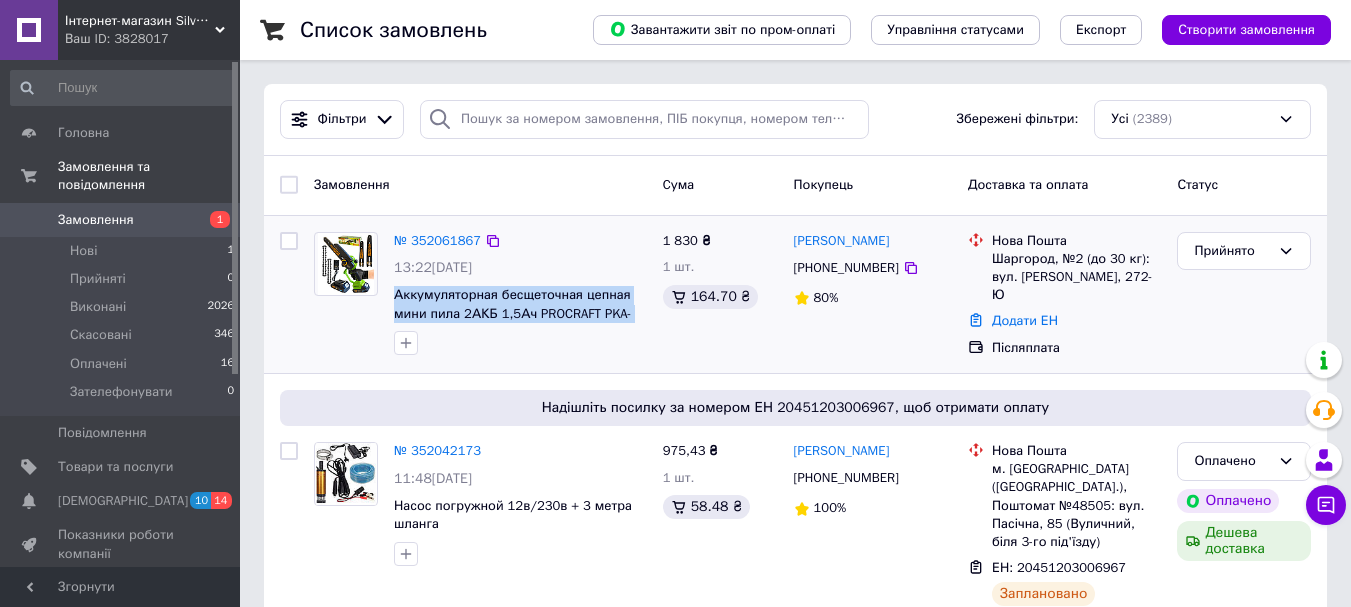 drag, startPoint x: 389, startPoint y: 291, endPoint x: 643, endPoint y: 314, distance: 255.03922 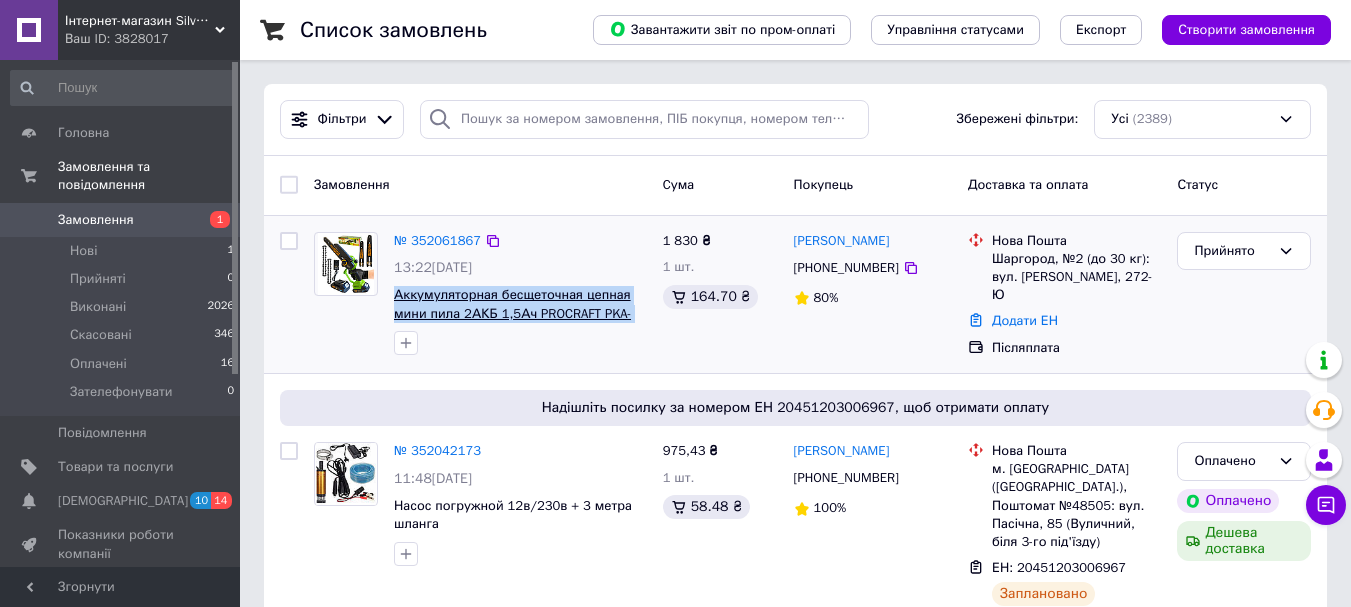 copy on "Аккумуляторная бесщеточная цепная мини пила 2АКБ 1,5Ач PROCRAFT PKA-44" 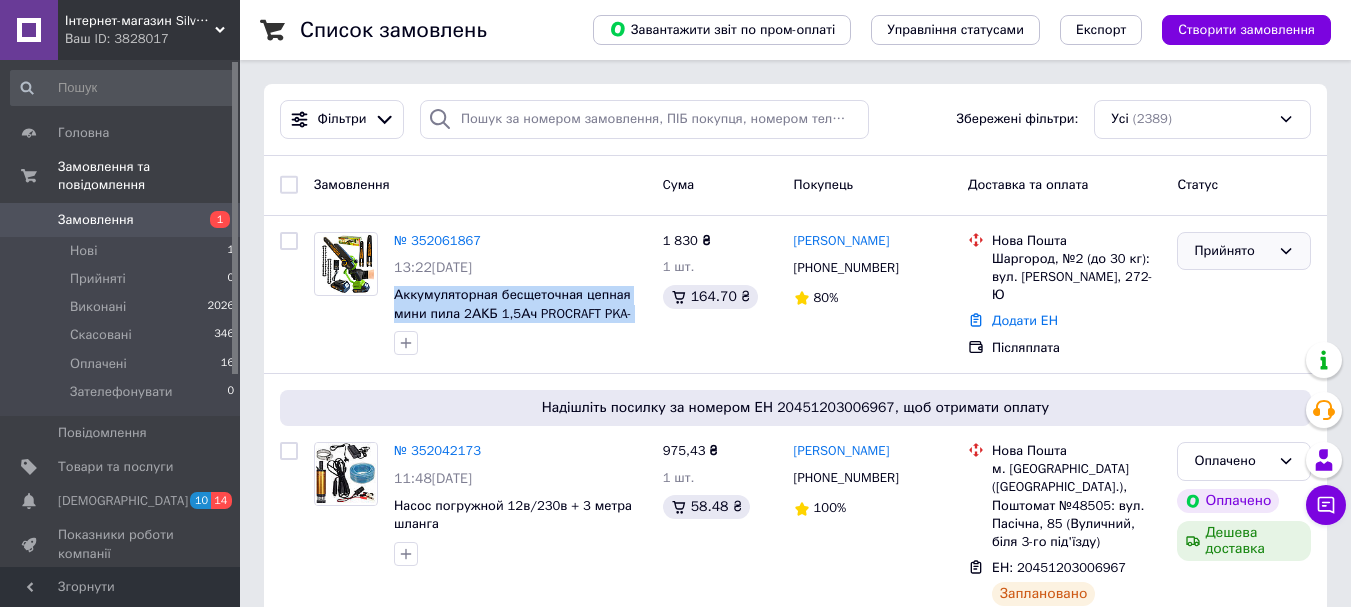 click on "Прийнято" at bounding box center [1232, 251] 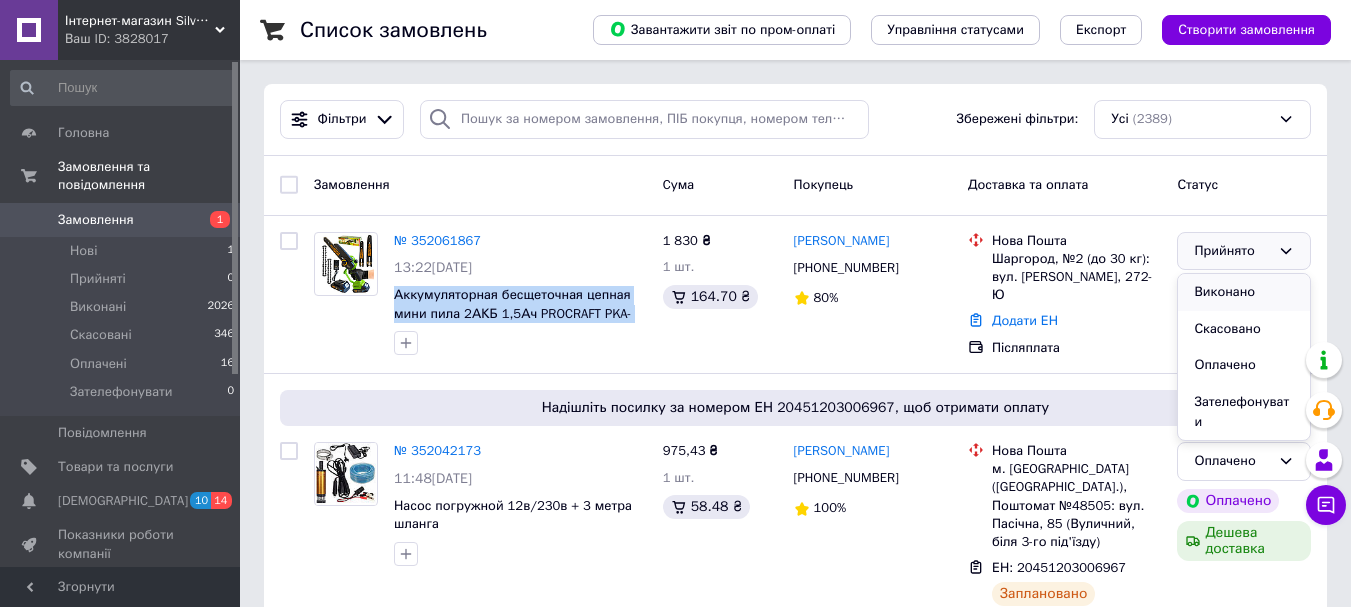 click on "Виконано" at bounding box center [1244, 292] 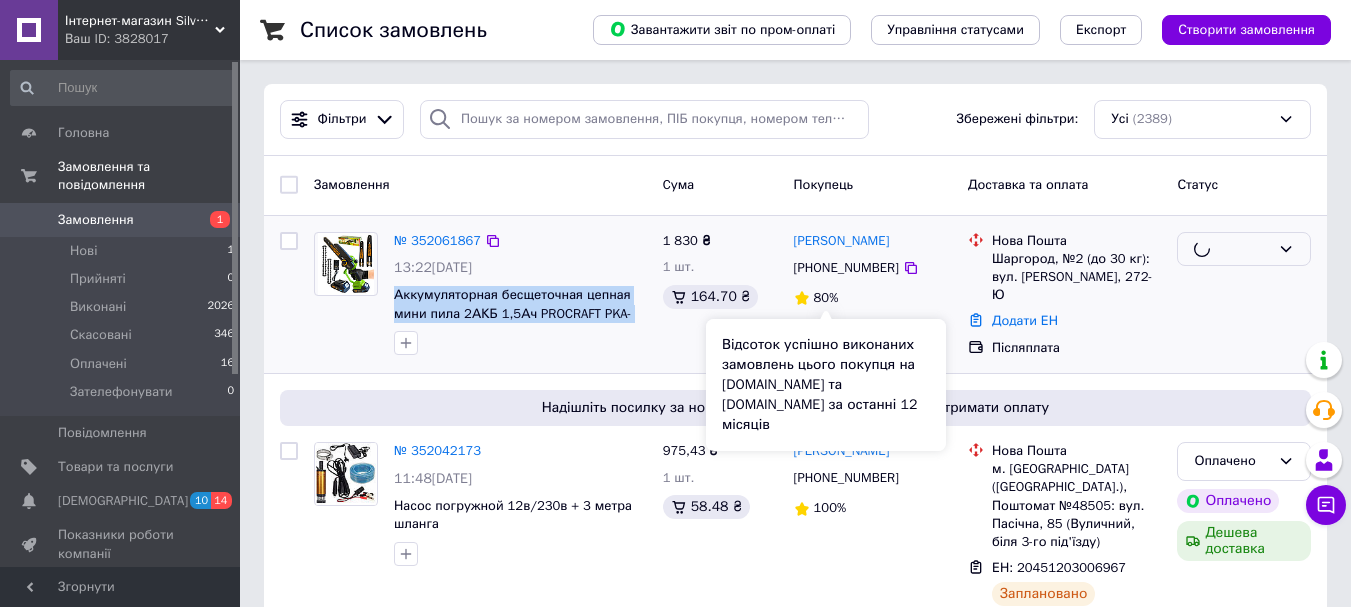 click at bounding box center (520, 343) 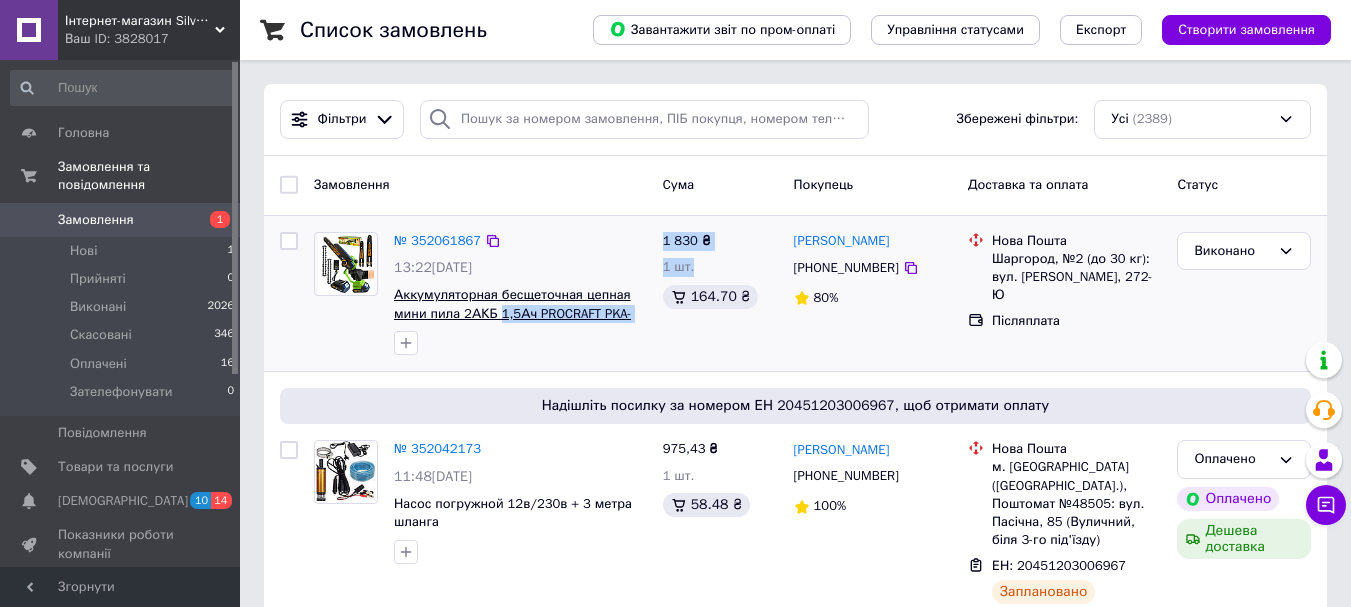 drag, startPoint x: 654, startPoint y: 312, endPoint x: 496, endPoint y: 318, distance: 158.11388 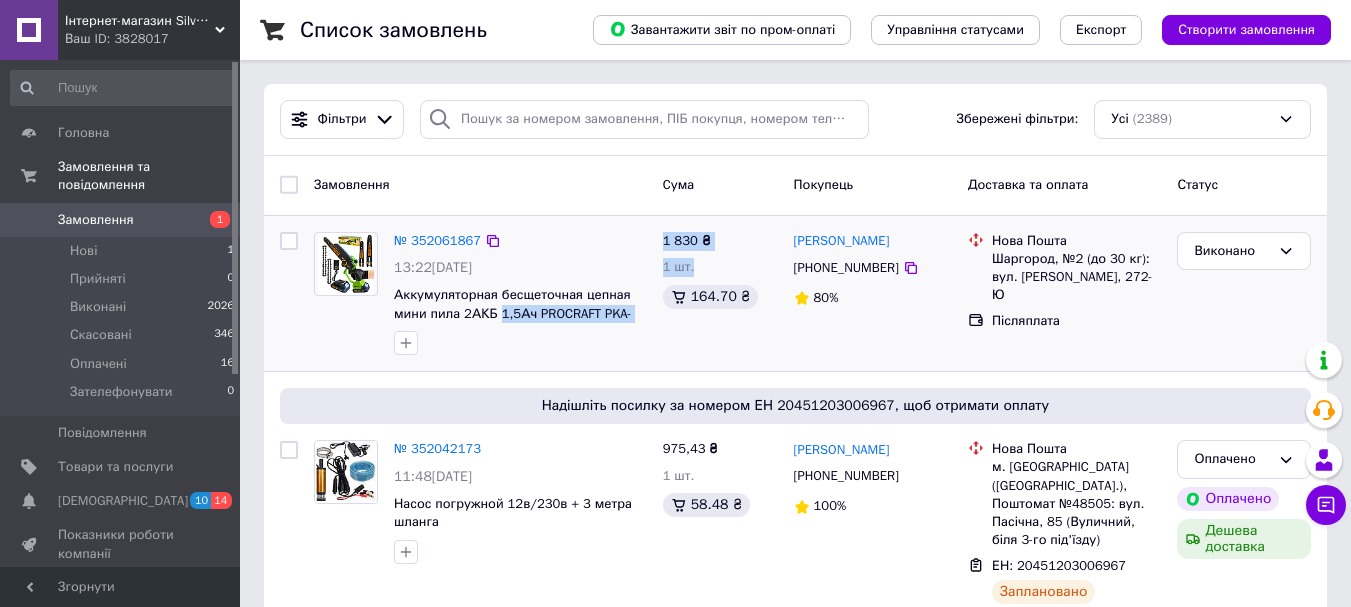 click at bounding box center [520, 343] 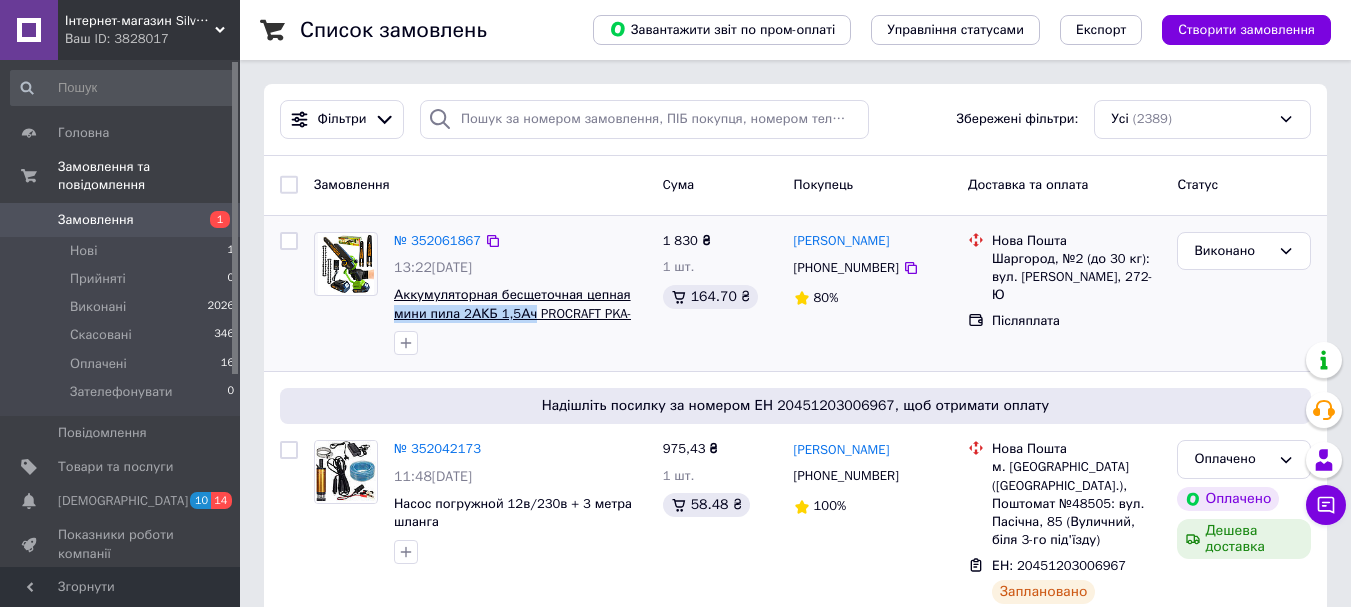 drag, startPoint x: 390, startPoint y: 318, endPoint x: 528, endPoint y: 307, distance: 138.43771 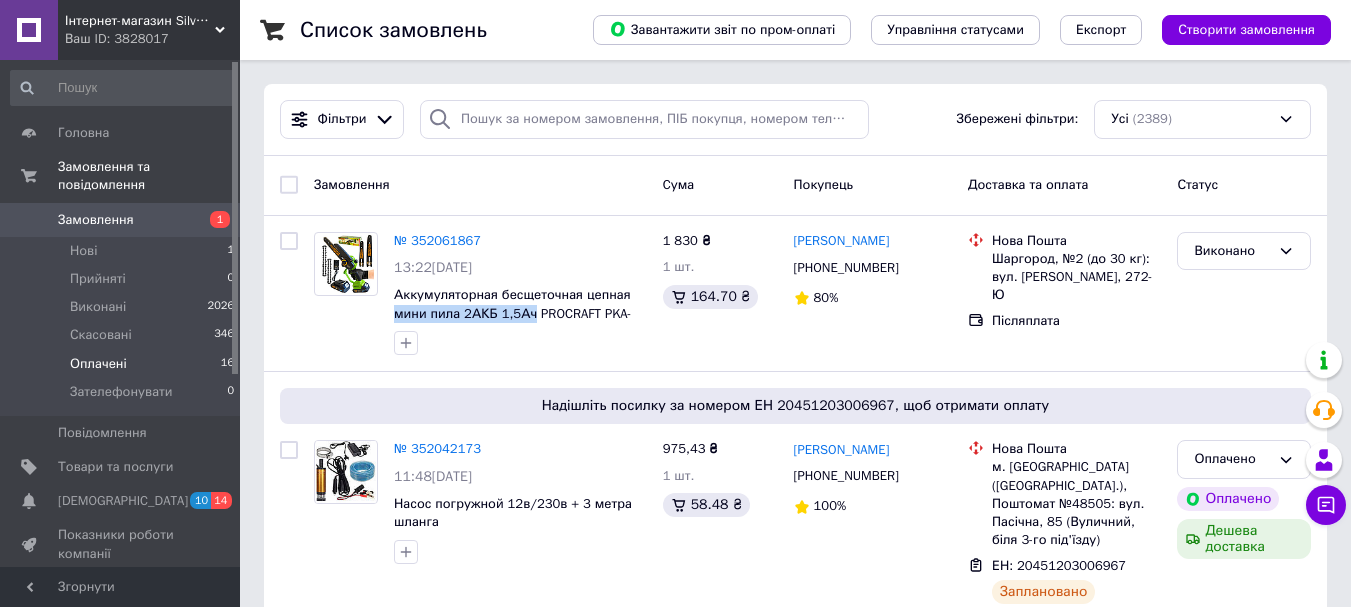 copy on "мини пила 2АКБ 1,5Ач" 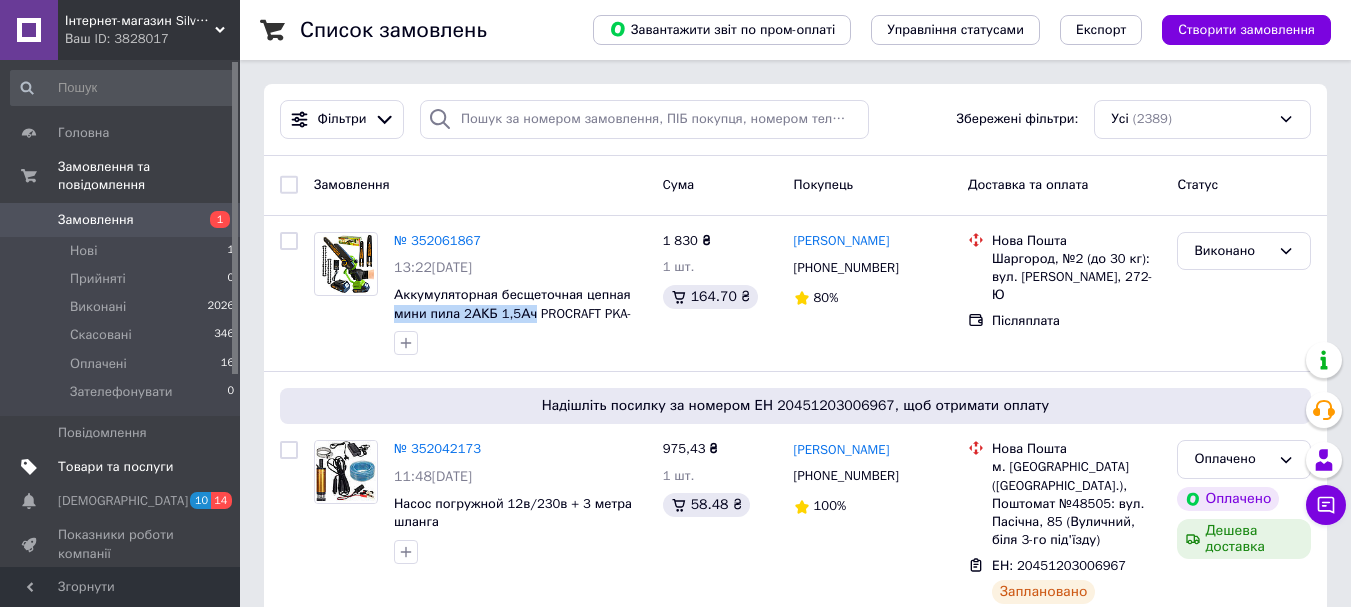 click on "Товари та послуги" at bounding box center (115, 467) 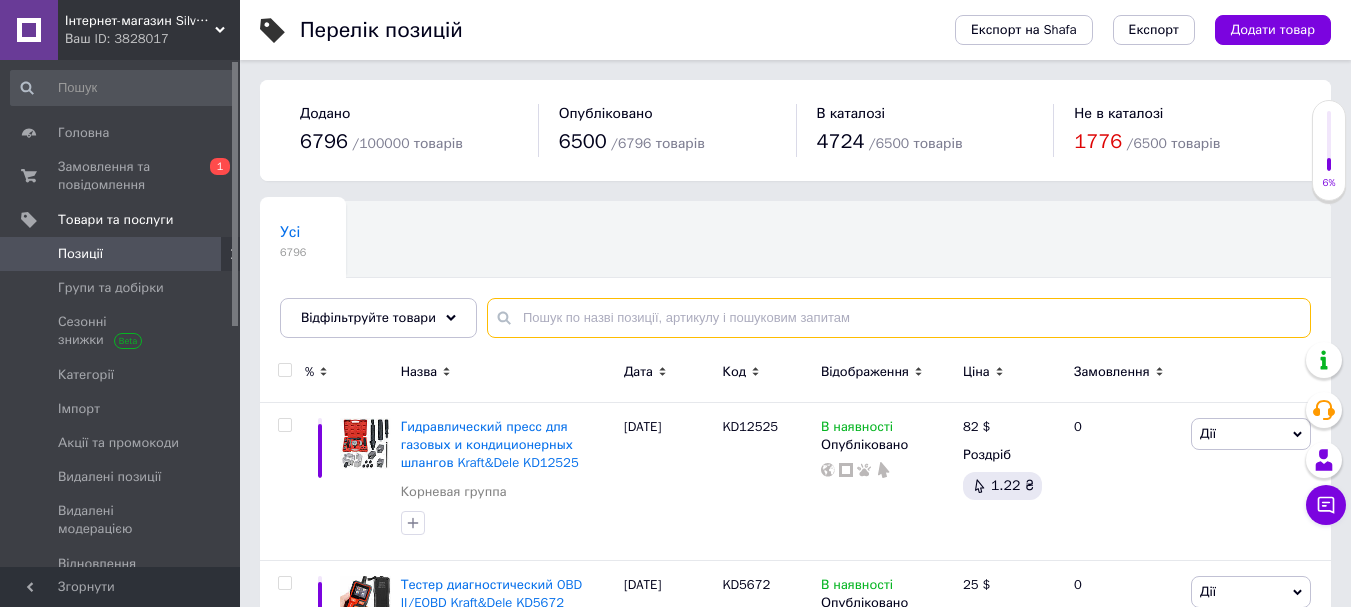 click at bounding box center (899, 318) 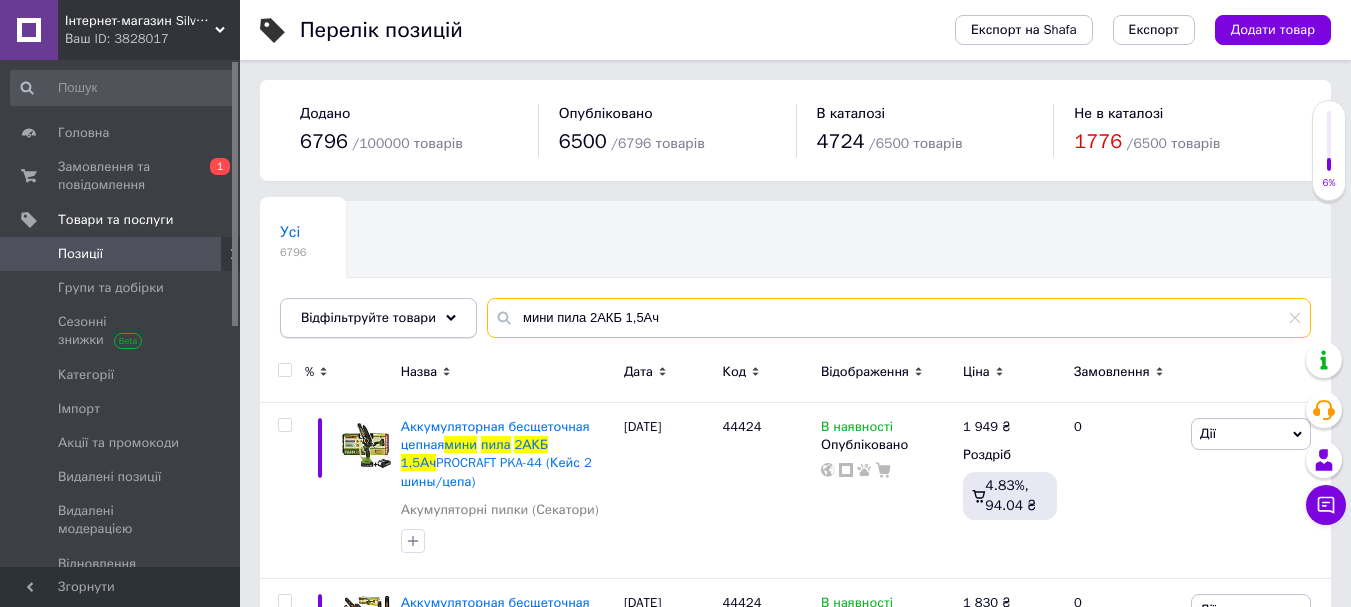 drag, startPoint x: 620, startPoint y: 319, endPoint x: 417, endPoint y: 321, distance: 203.00986 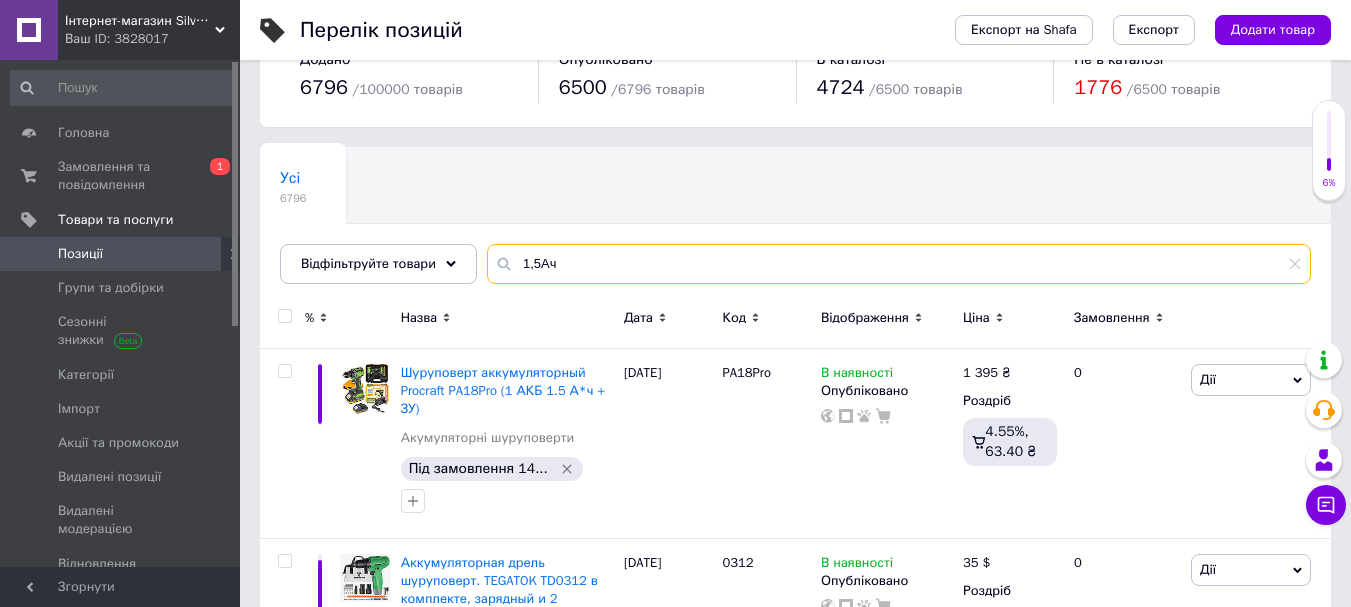scroll, scrollTop: 100, scrollLeft: 0, axis: vertical 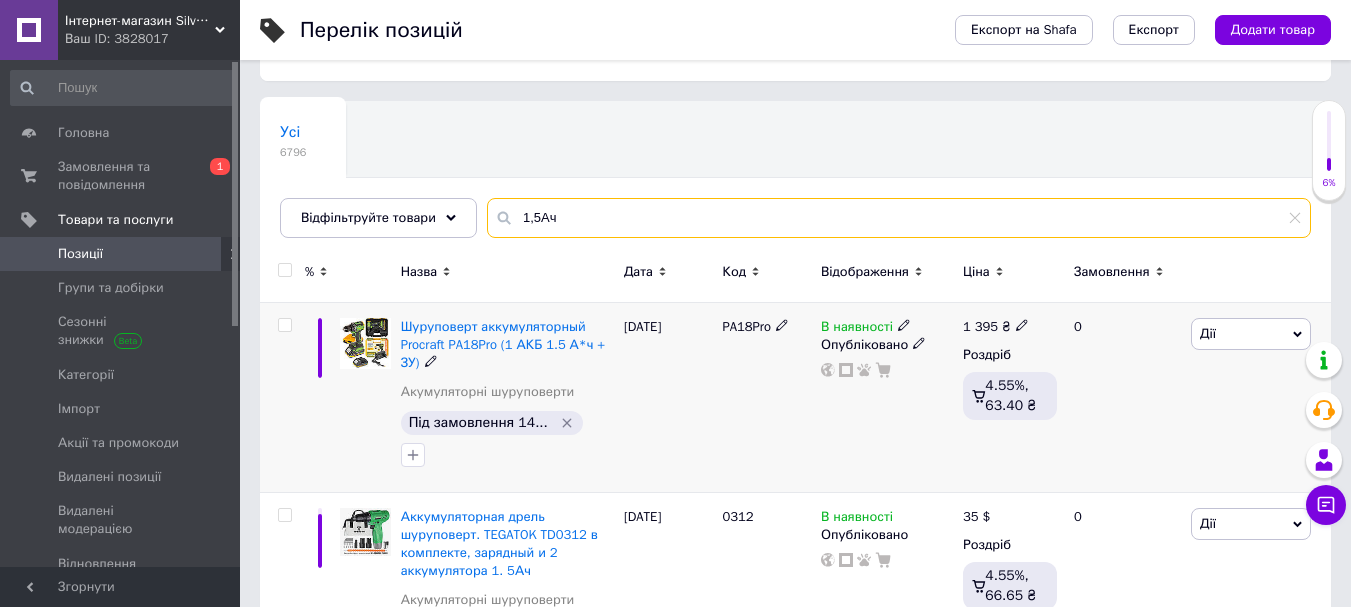type on "1,5Ач" 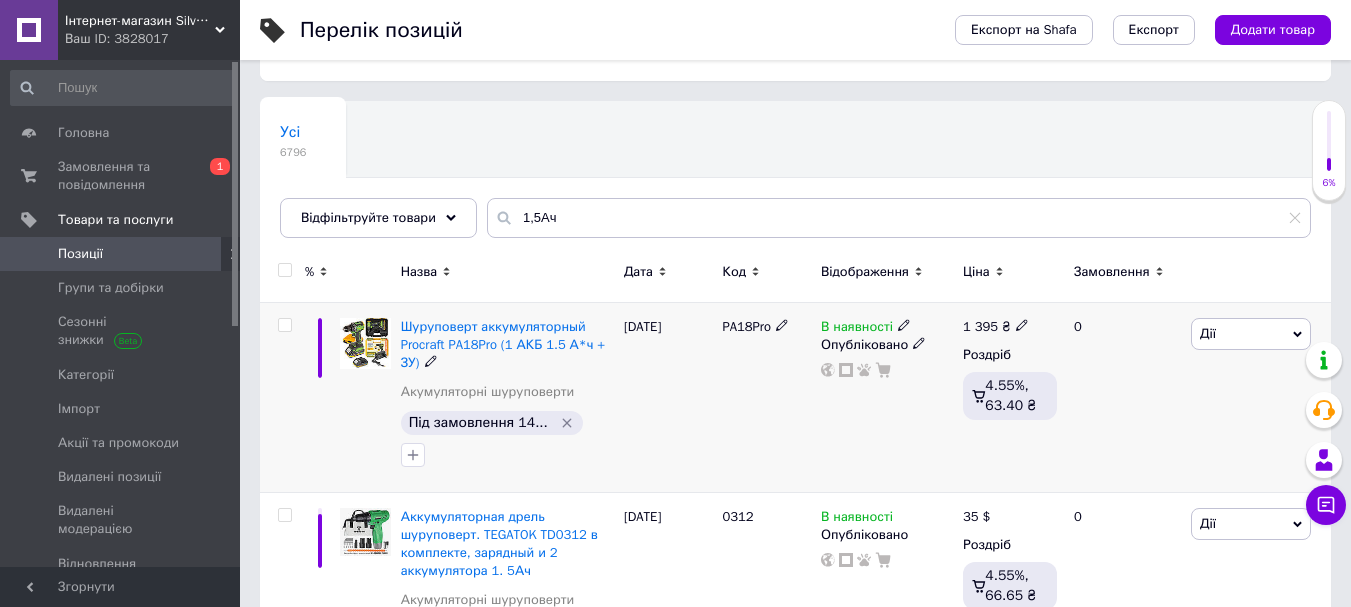 click 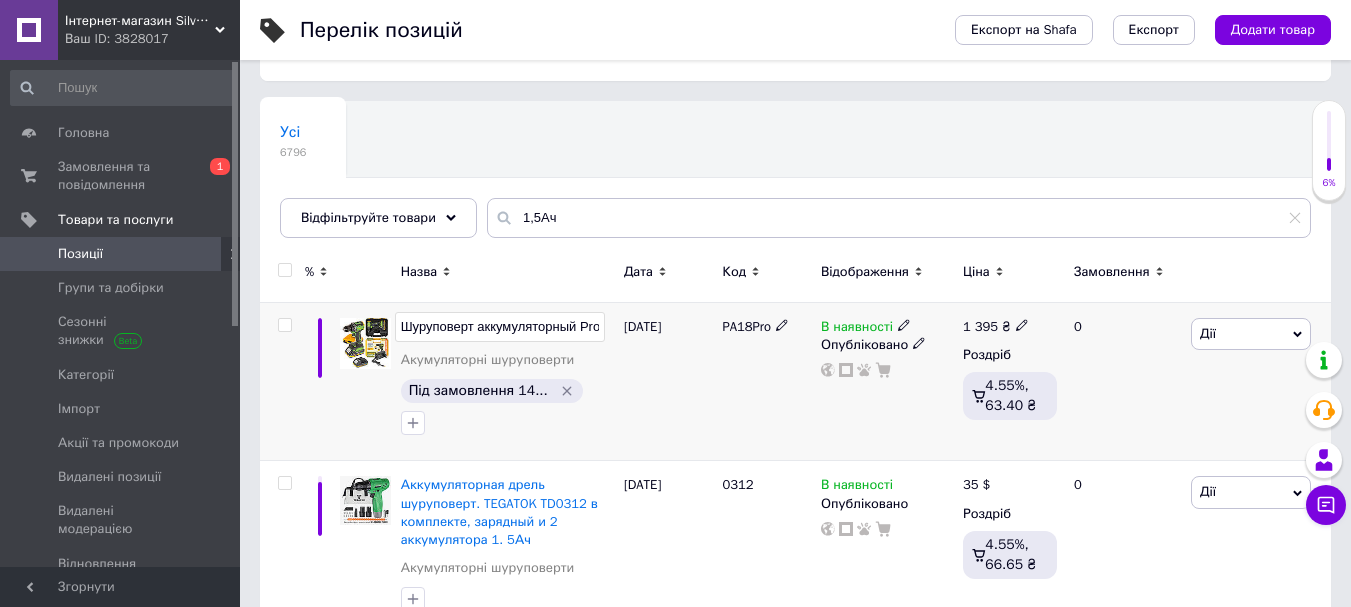 scroll, scrollTop: 0, scrollLeft: 206, axis: horizontal 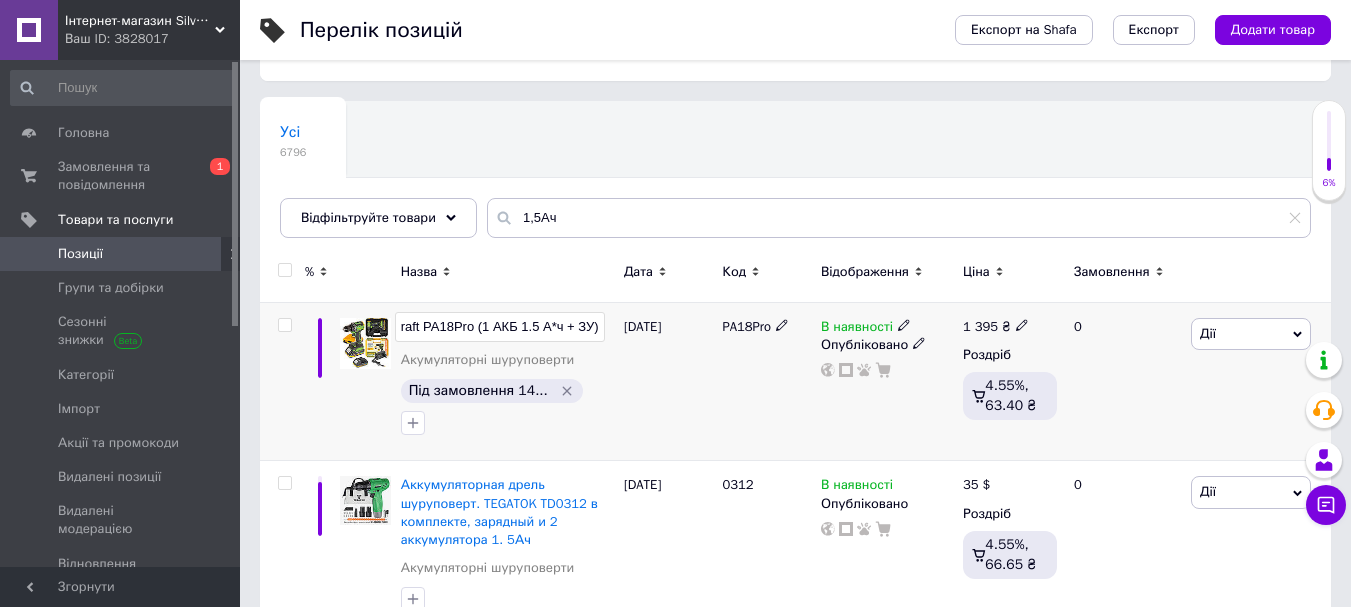 drag, startPoint x: 537, startPoint y: 324, endPoint x: 522, endPoint y: 324, distance: 15 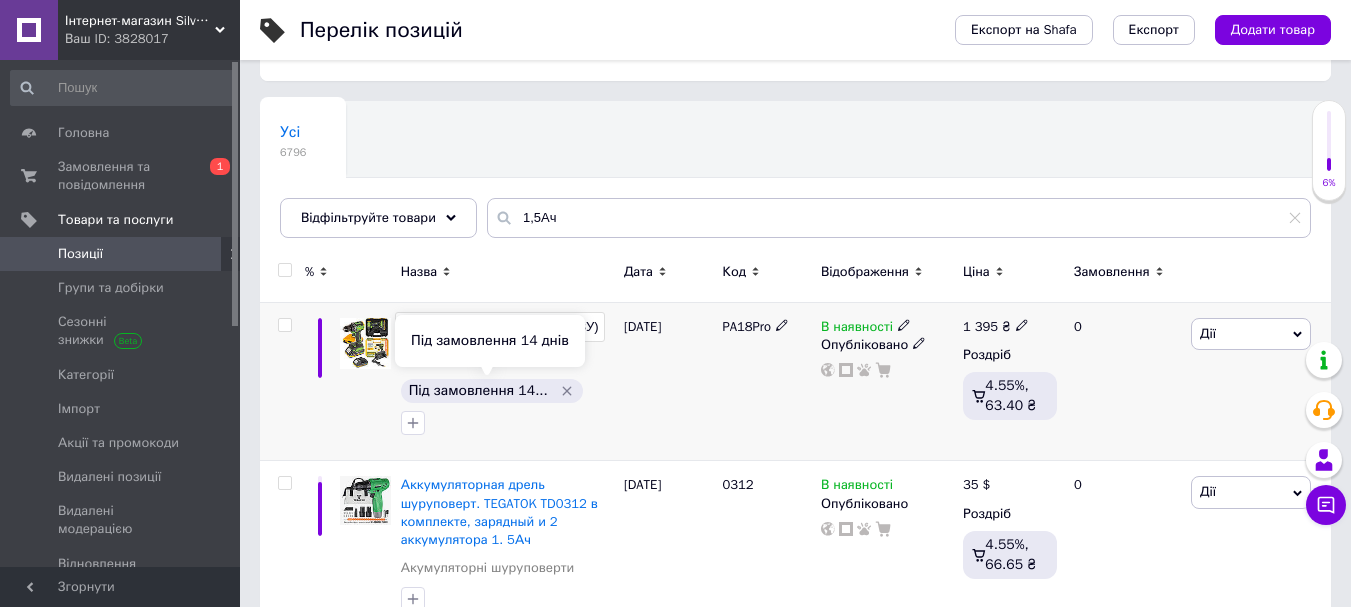 type on "Шуруповерт аккумуляторный Procraft PA18Pro (1 АКБ 2 А*ч + ЗУ)" 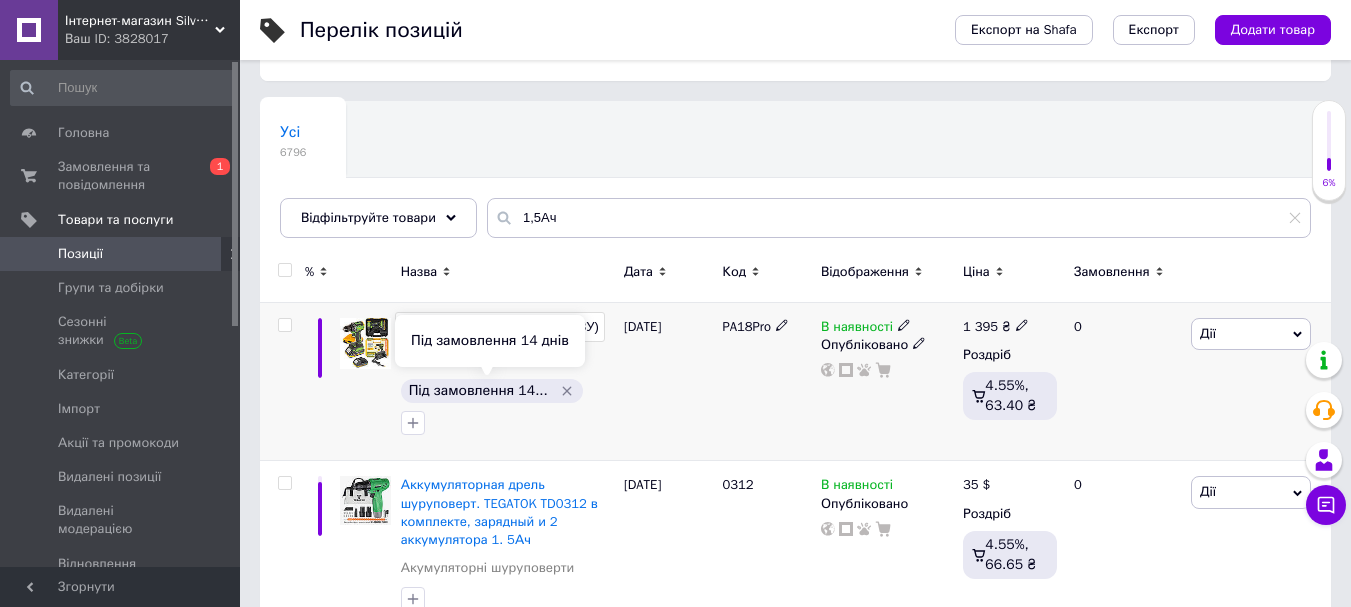 scroll, scrollTop: 0, scrollLeft: 195, axis: horizontal 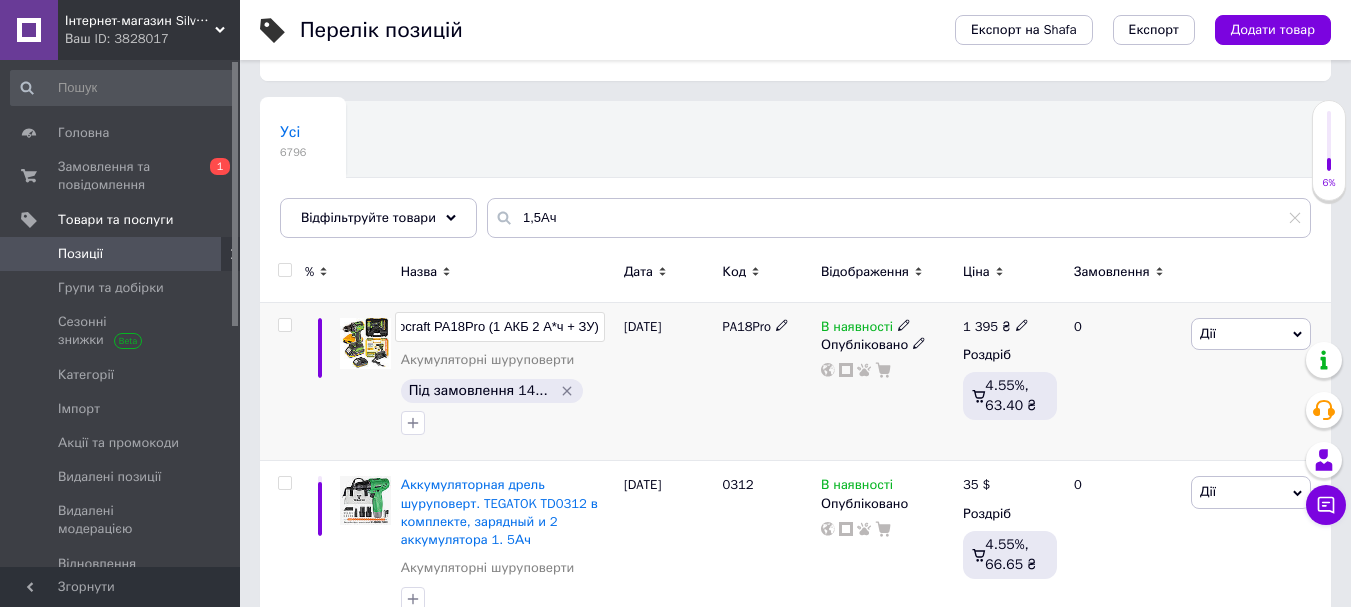 click on "[DATE]" at bounding box center [668, 382] 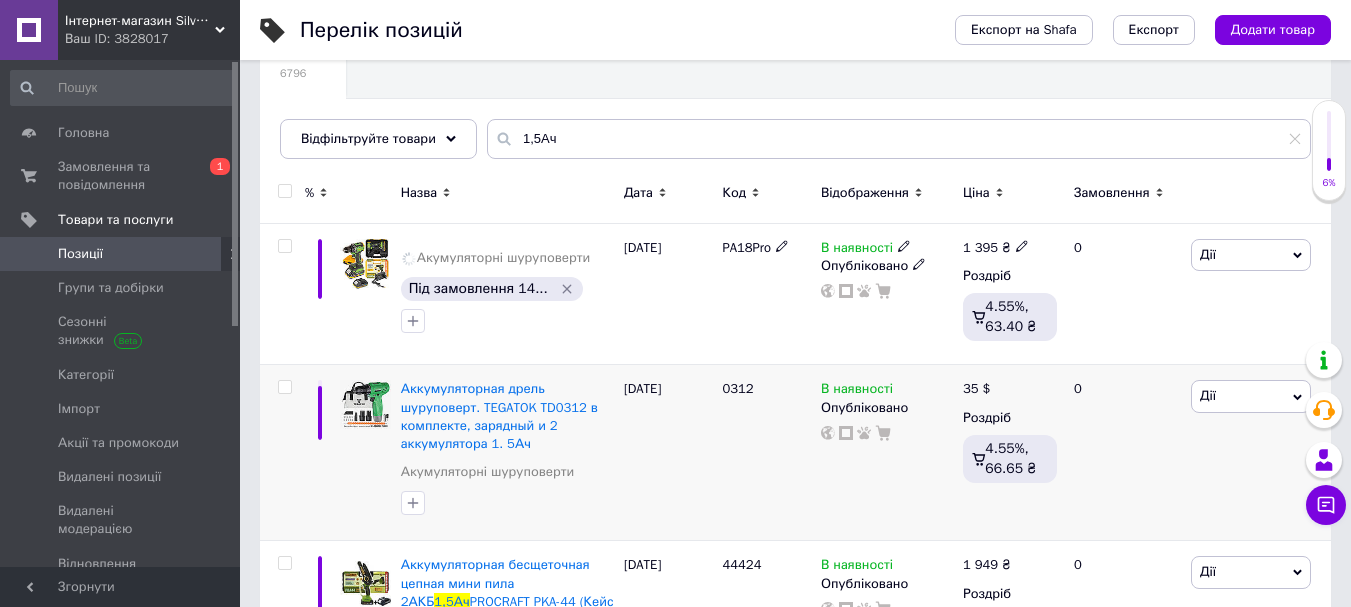 scroll, scrollTop: 300, scrollLeft: 0, axis: vertical 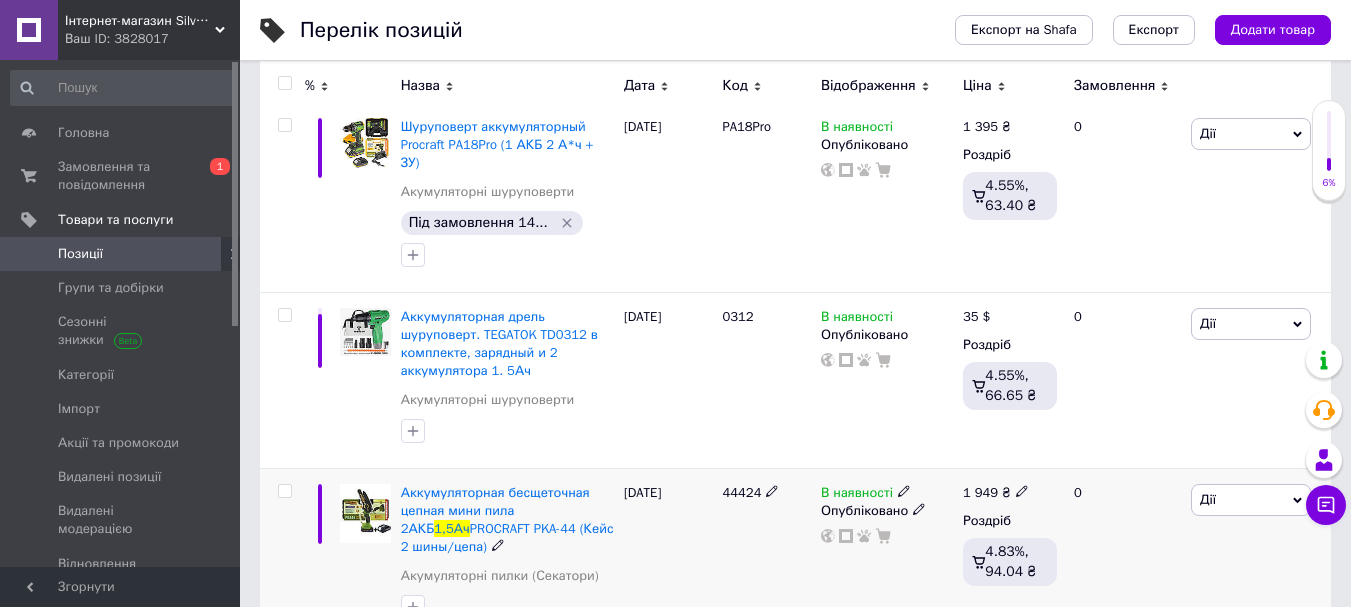 click 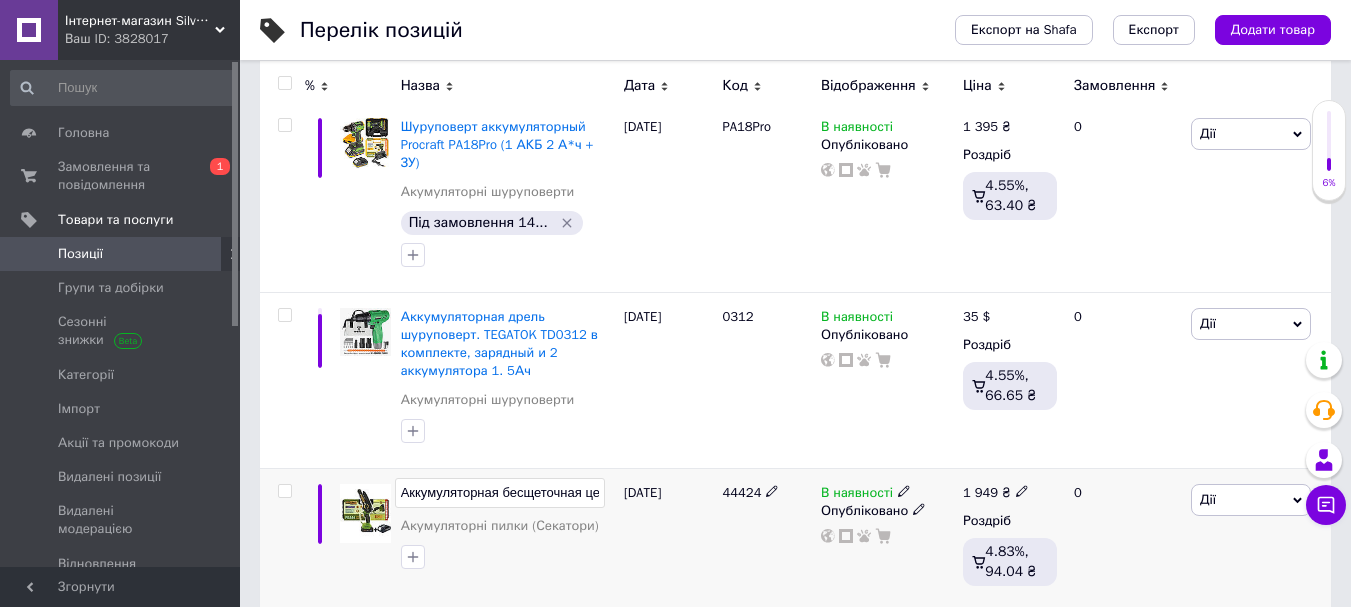 scroll, scrollTop: 0, scrollLeft: 415, axis: horizontal 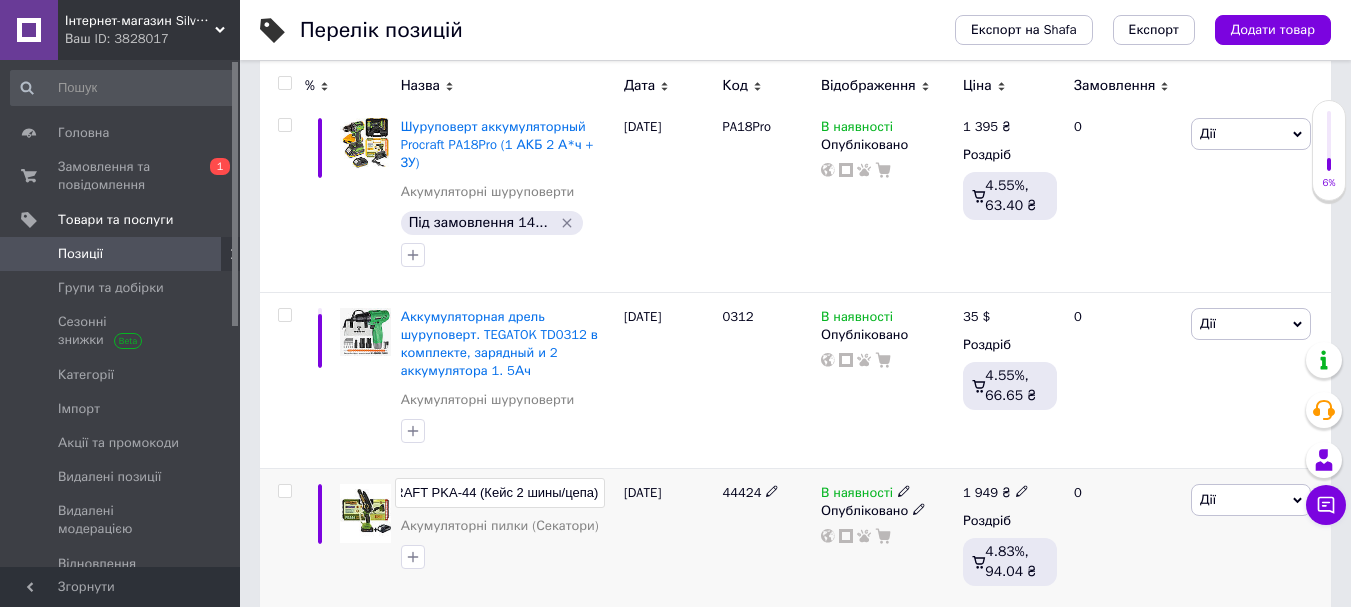 click on "Аккумуляторная бесщеточная цепная мини пила 2АКБ 1,5Ач PROCRAFT PKA-44 (Кейс 2 шины/цепа)" at bounding box center (500, 493) 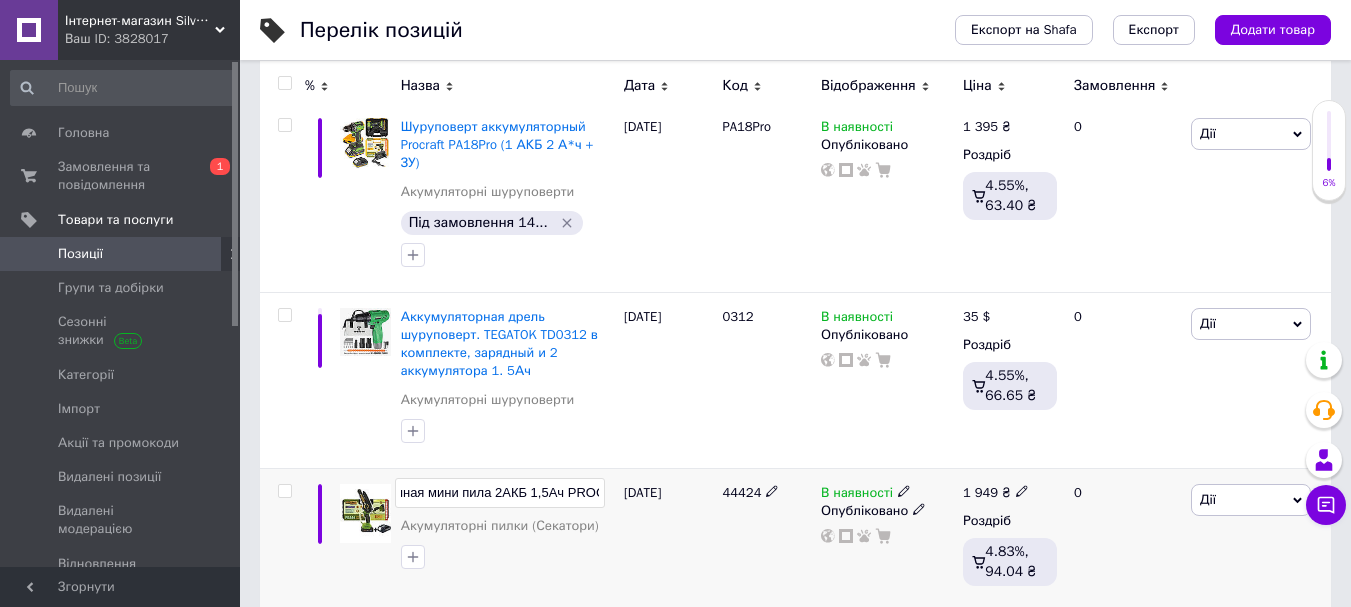 scroll, scrollTop: 0, scrollLeft: 191, axis: horizontal 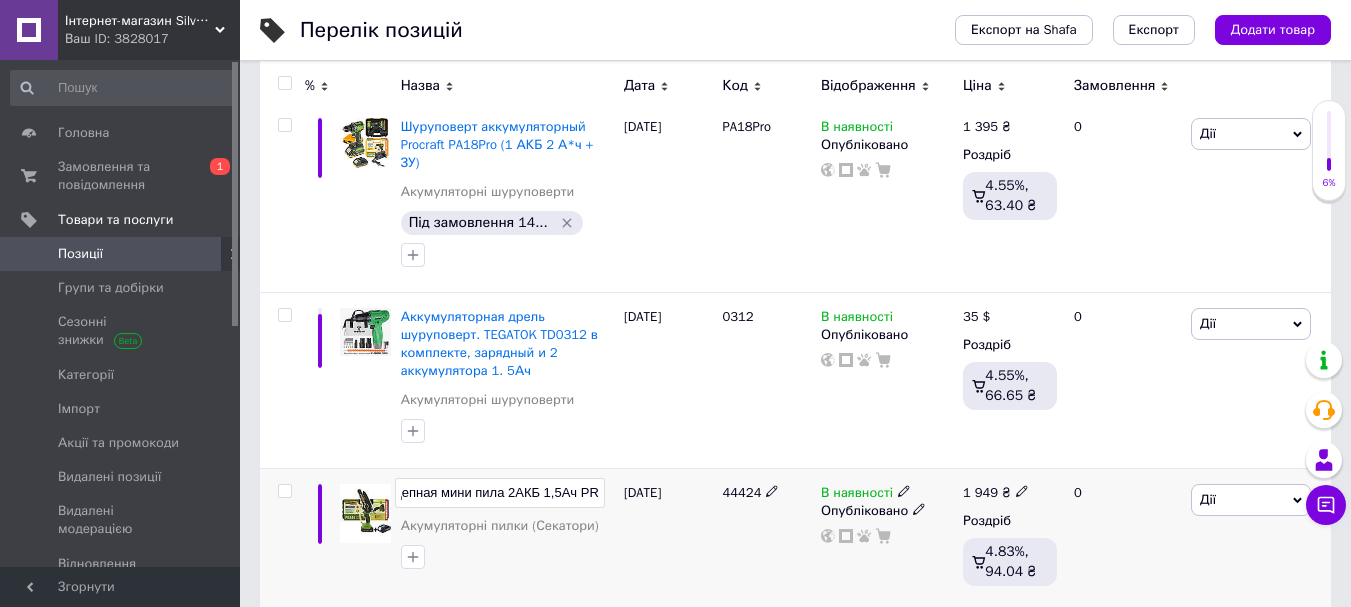 drag, startPoint x: 429, startPoint y: 445, endPoint x: 547, endPoint y: 466, distance: 119.85408 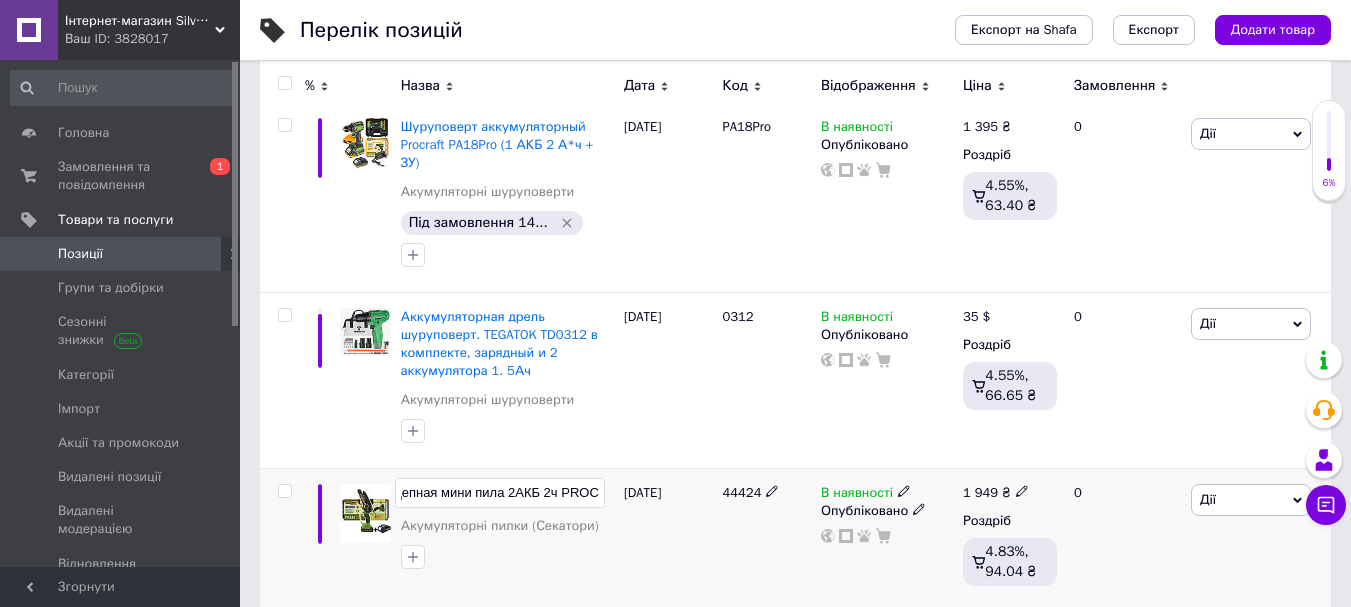 click on "[DATE]" at bounding box center (668, 538) 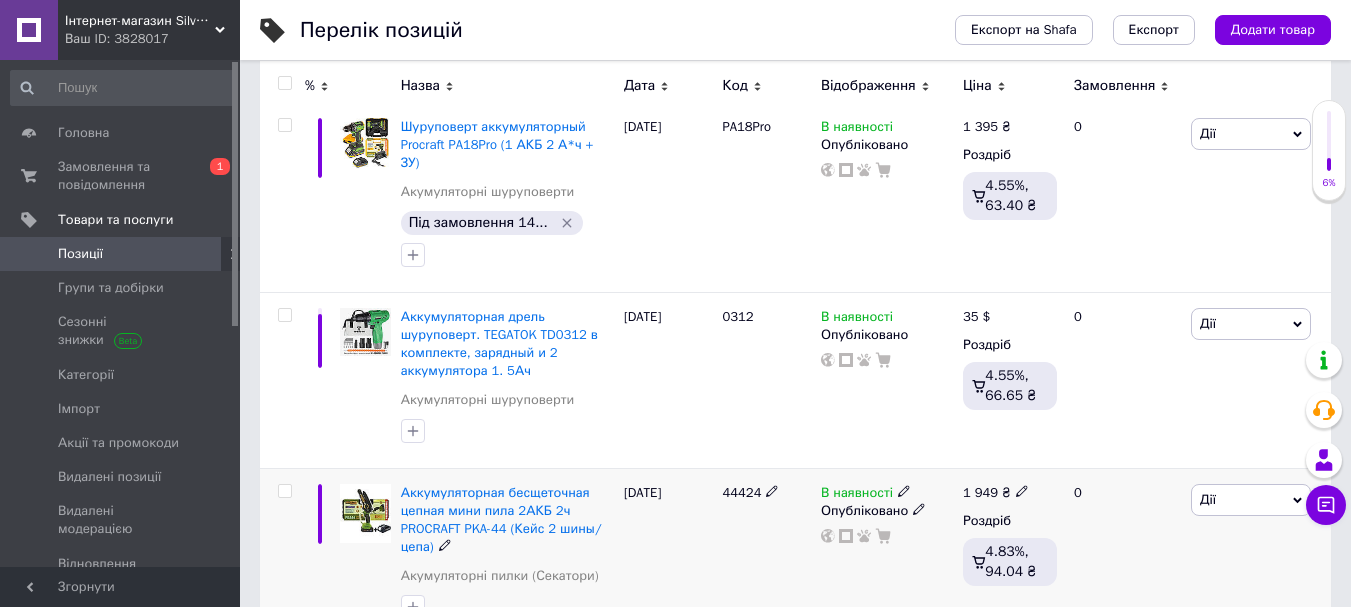 click 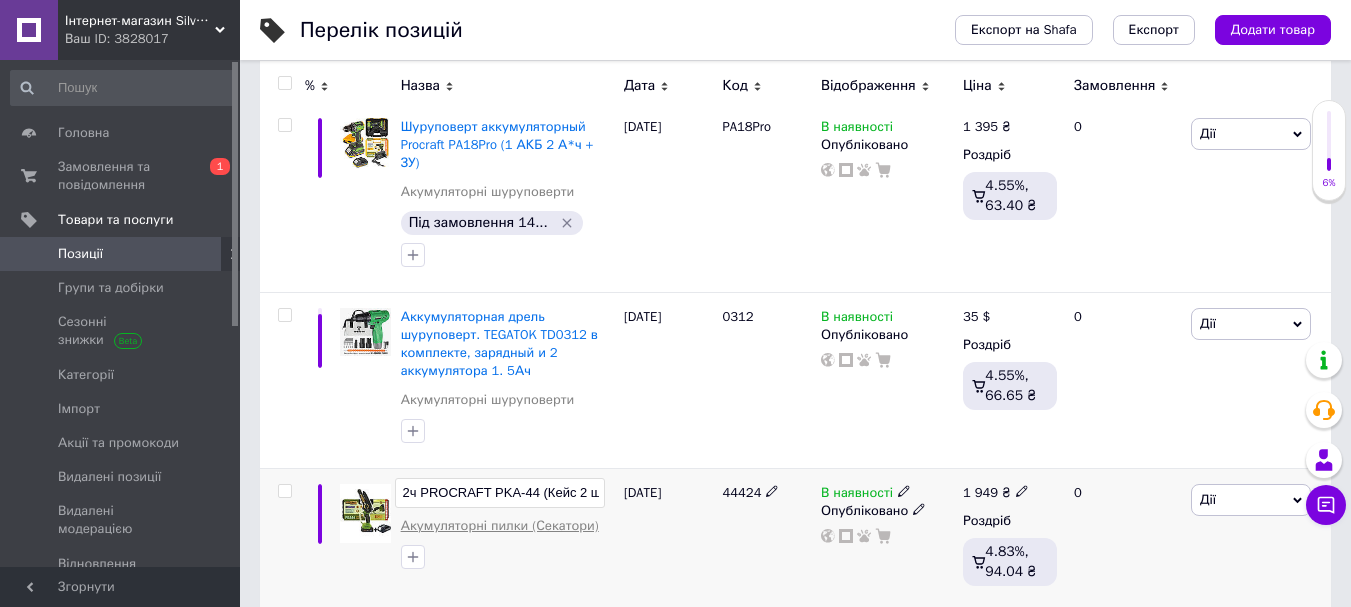 scroll, scrollTop: 0, scrollLeft: 293, axis: horizontal 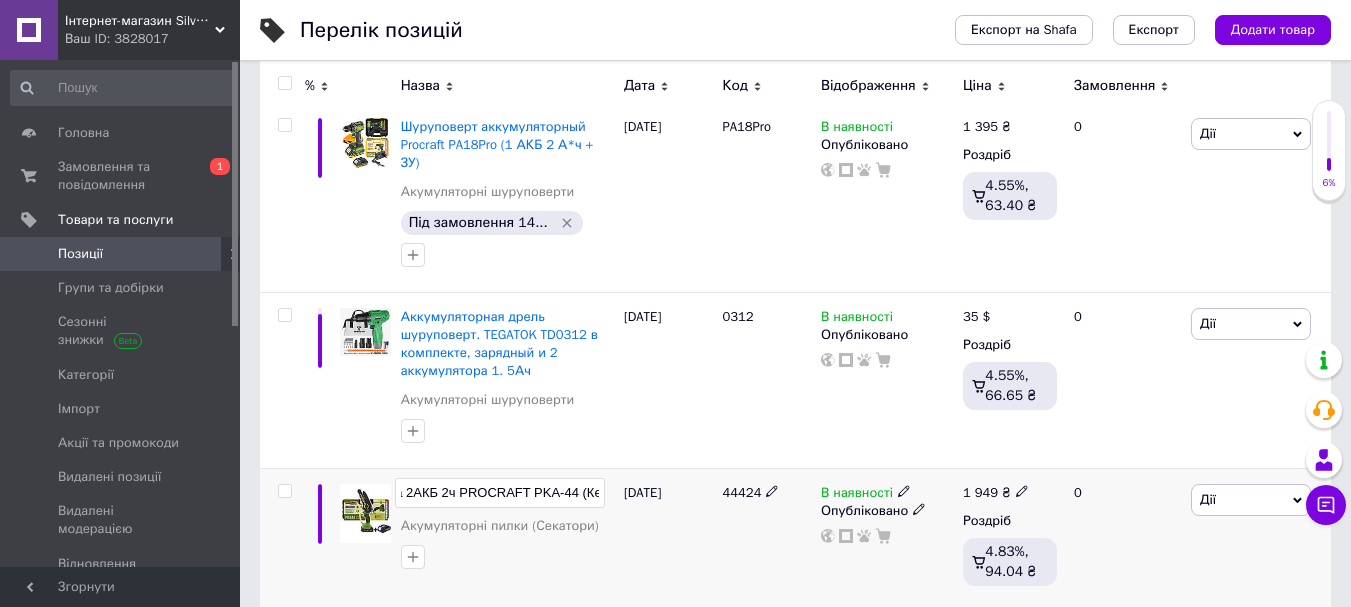 click on "Аккумуляторная бесщеточная цепная мини пила 2АКБ 2ч PROCRAFT PKA-44 (Кейс 2 шины/цепа)" at bounding box center (500, 493) 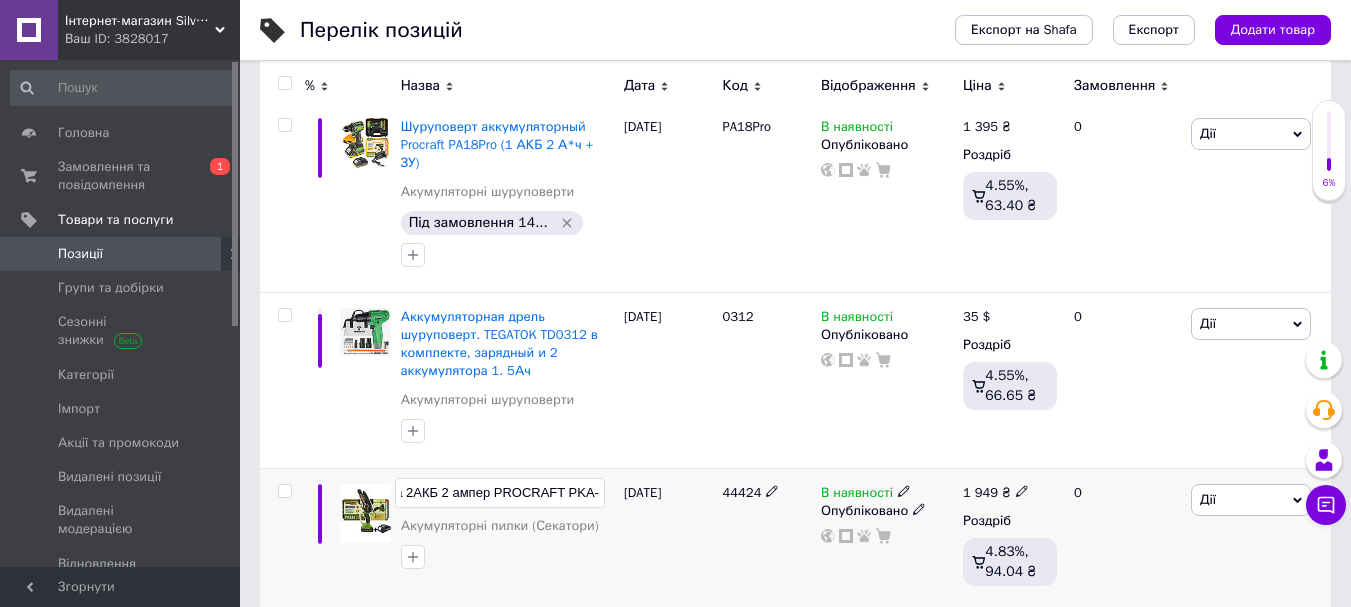 type on "Аккумуляторная бесщеточная цепная мини пила 2АКБ 2 ампера PROCRAFT PKA-44 (Кейс 2 шины/цепа)" 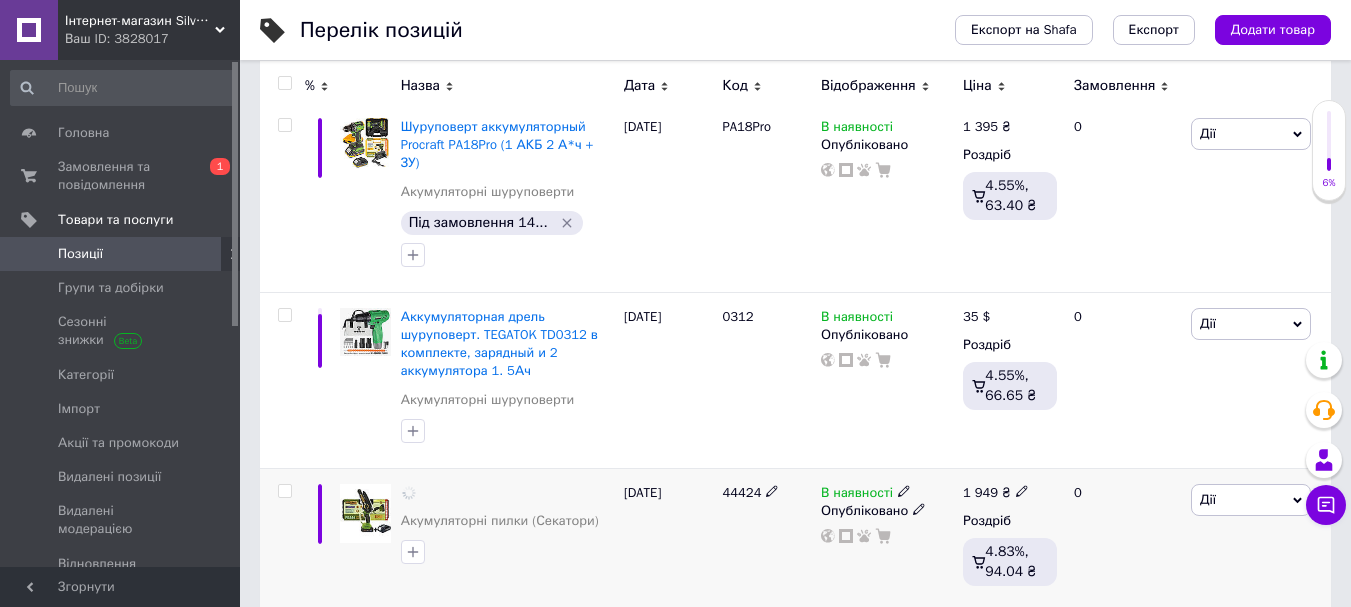 click on "44424" at bounding box center [766, 538] 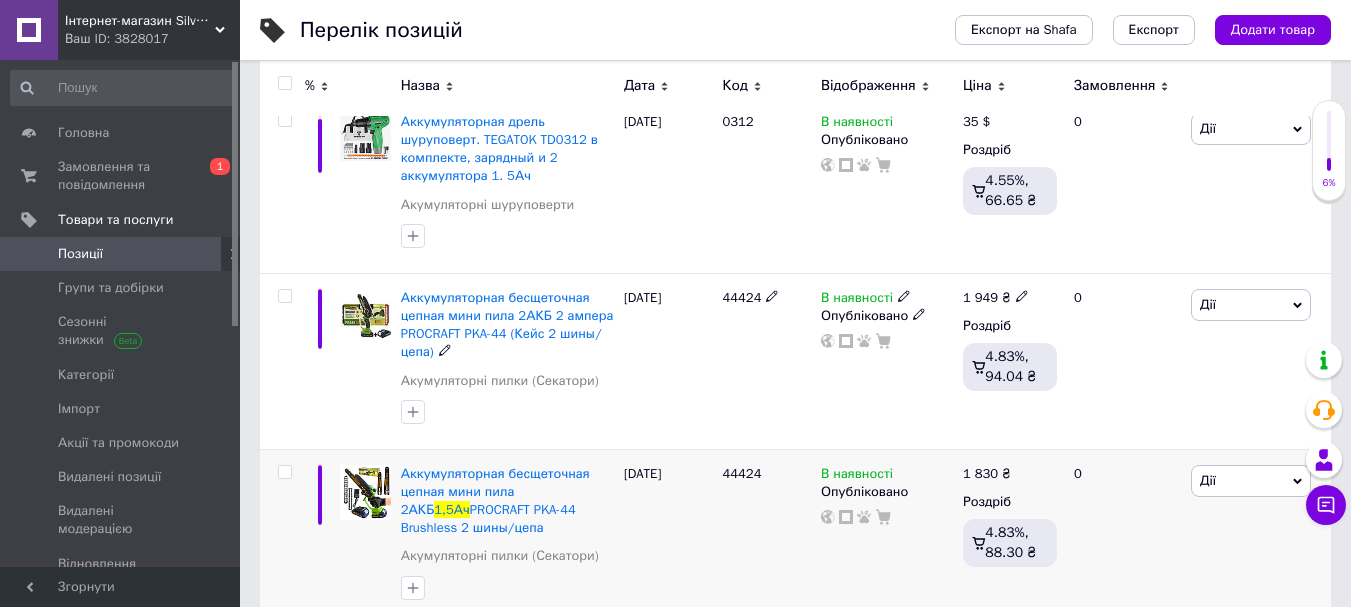 scroll, scrollTop: 500, scrollLeft: 0, axis: vertical 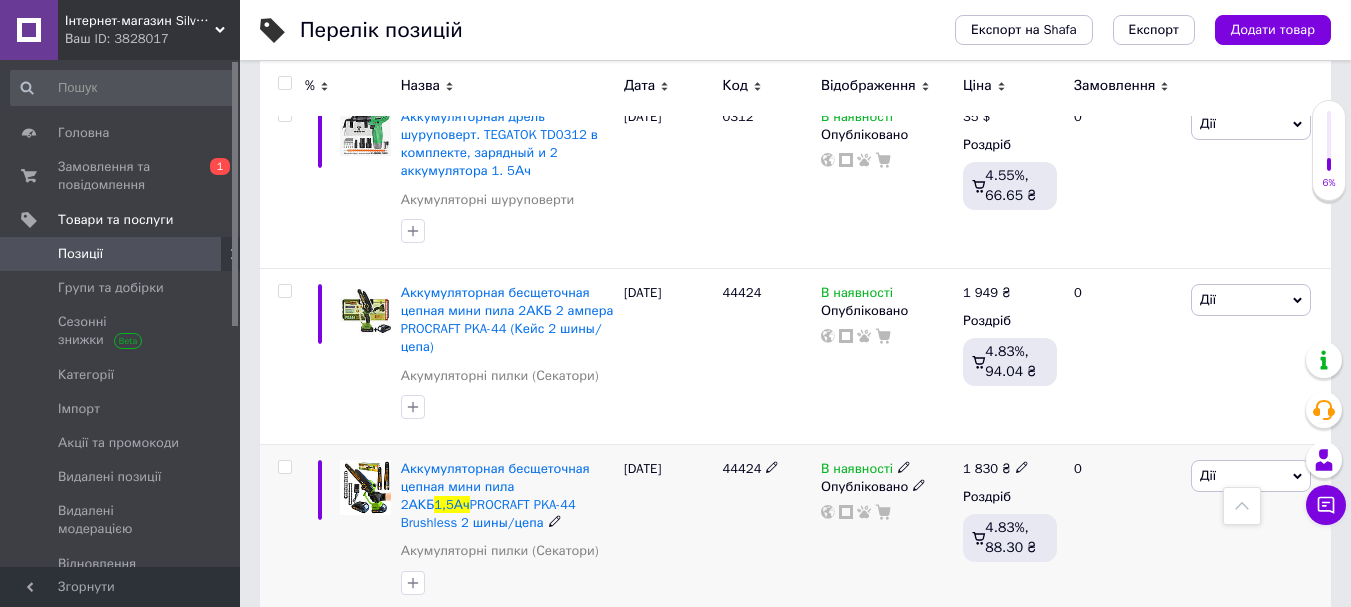 click 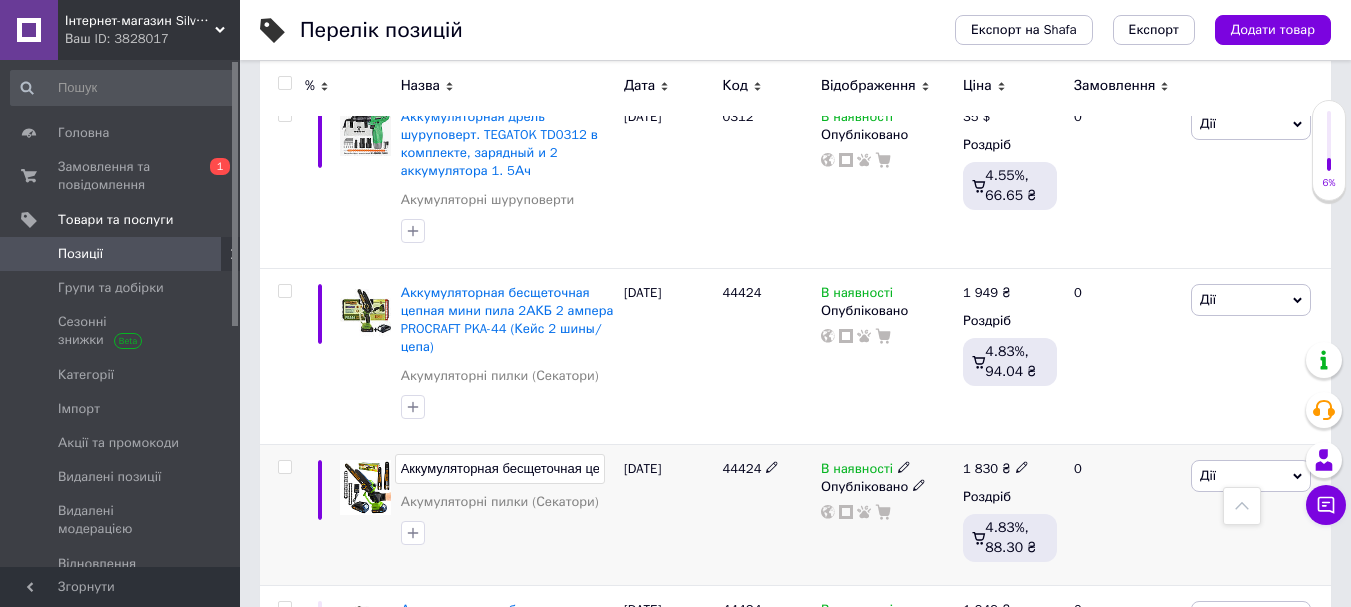 scroll, scrollTop: 0, scrollLeft: 435, axis: horizontal 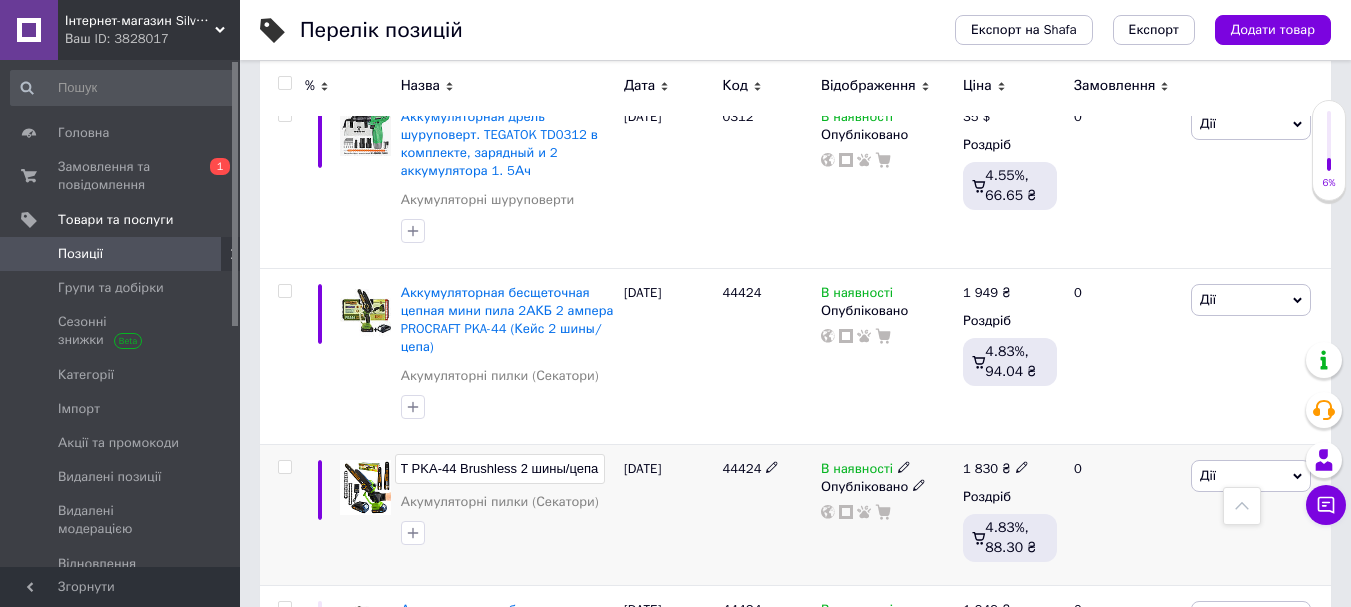 click on "Аккумуляторная бесщеточная цепная мини пила 2АКБ 1,5Ач PROCRAFT PKA-44 Brushless 2 шины/цепа" at bounding box center (500, 469) 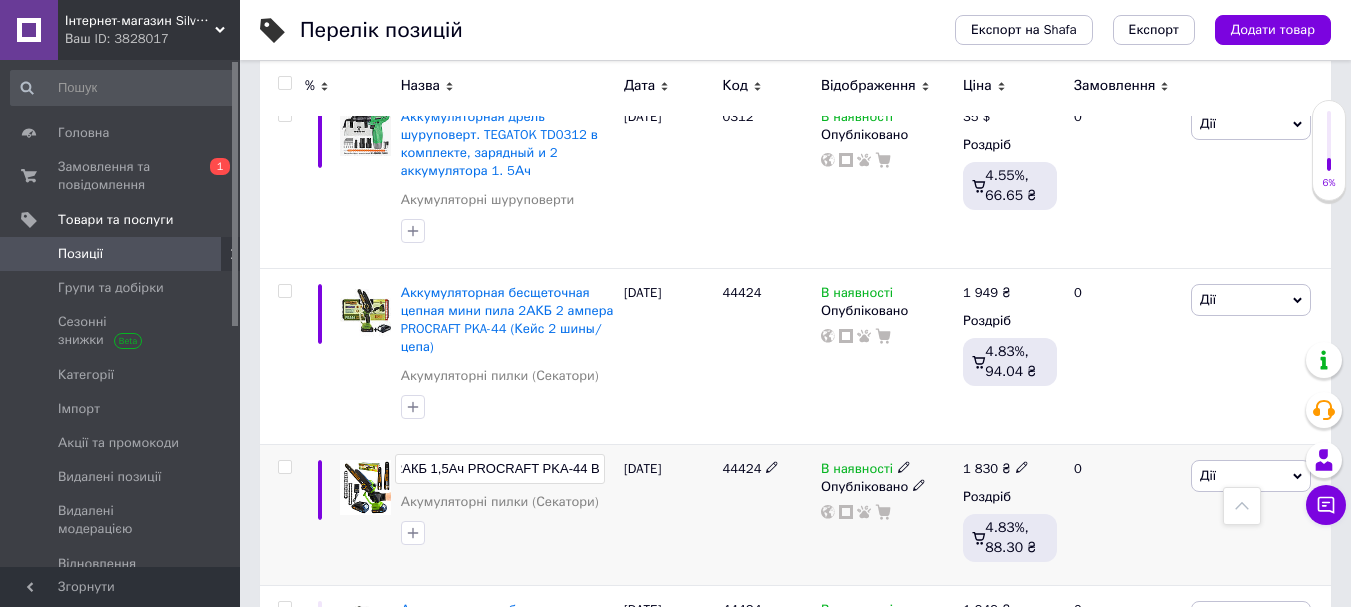 scroll, scrollTop: 0, scrollLeft: 278, axis: horizontal 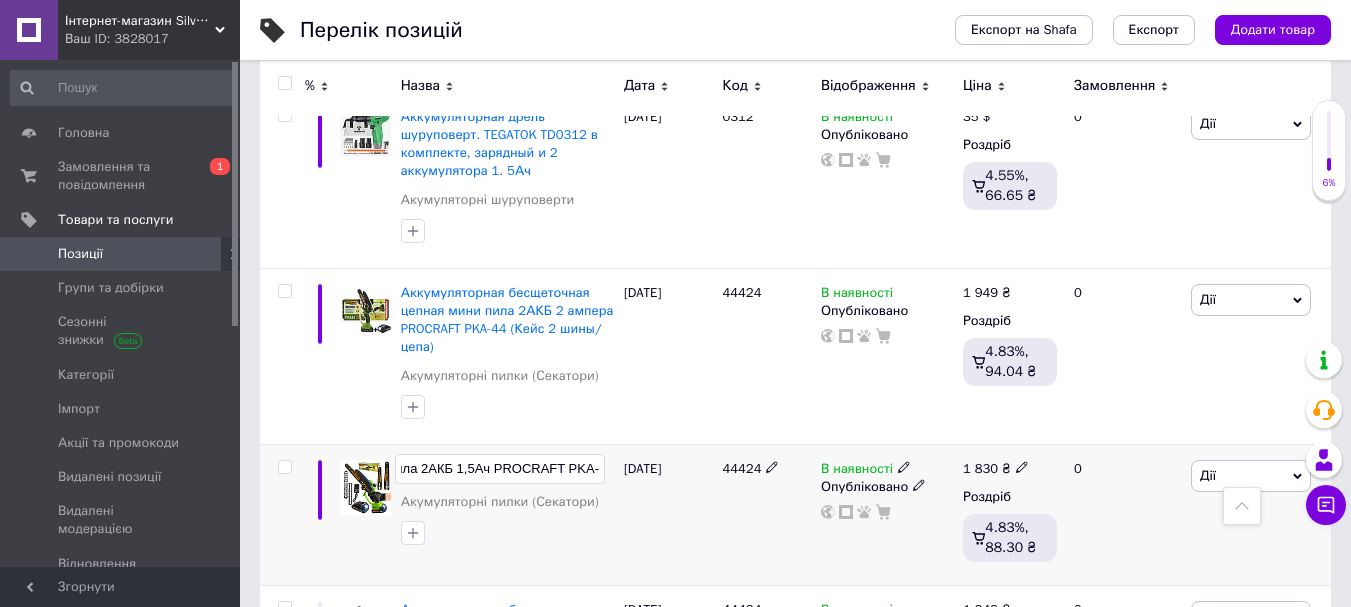 click on "Аккумуляторная бесщеточная цепная мини пила 2АКБ 1,5Ач PROCRAFT PKA-44 Brushless 2 шины/цепа" at bounding box center (500, 469) 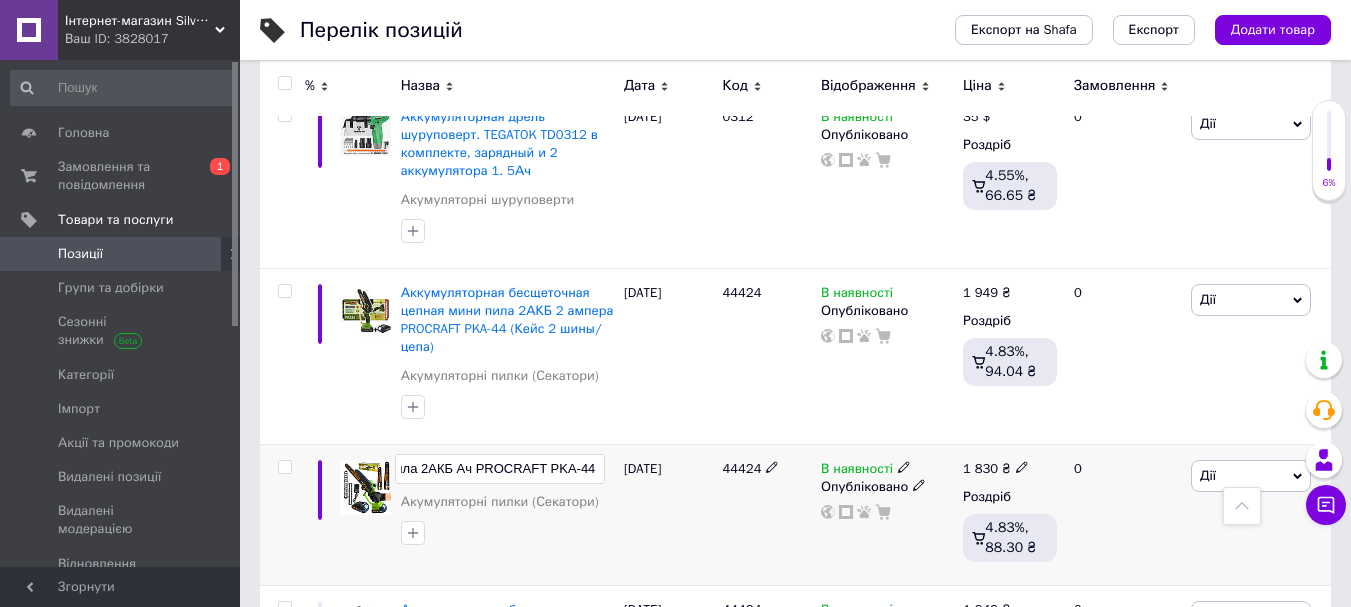 type on "Аккумуляторная бесщеточная цепная мини пила 2АКБ 2Ач PROCRAFT PKA-44 Brushless 2 шины/цепа" 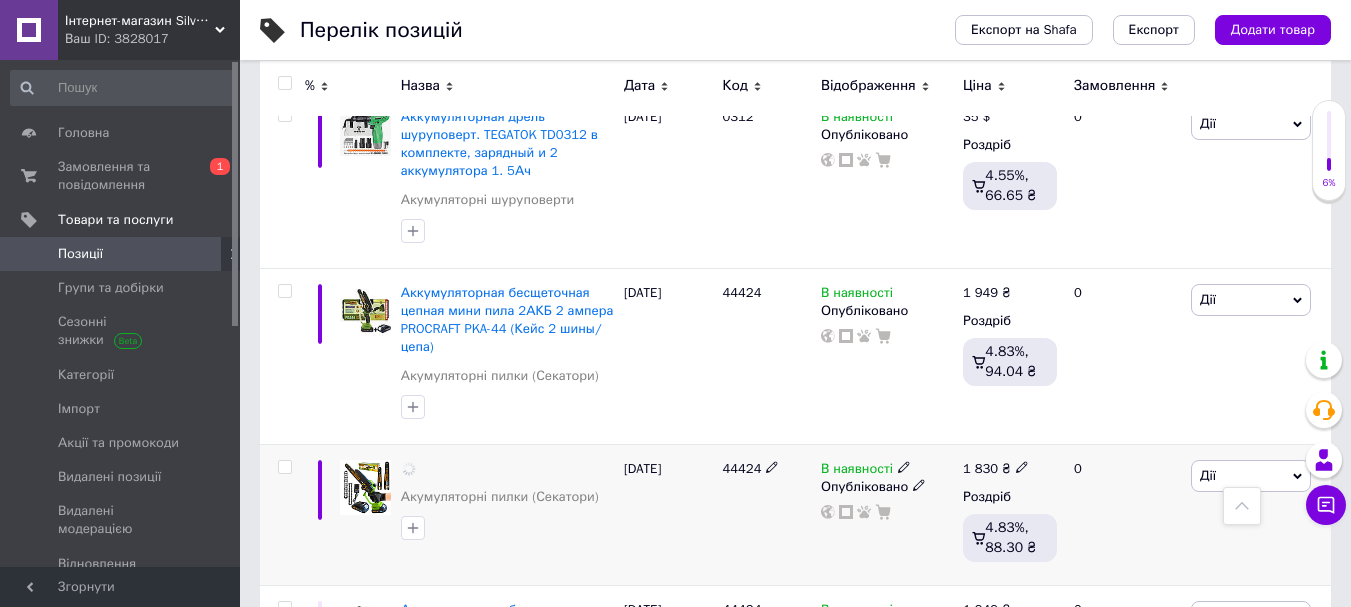 click on "[DATE]" at bounding box center [668, 514] 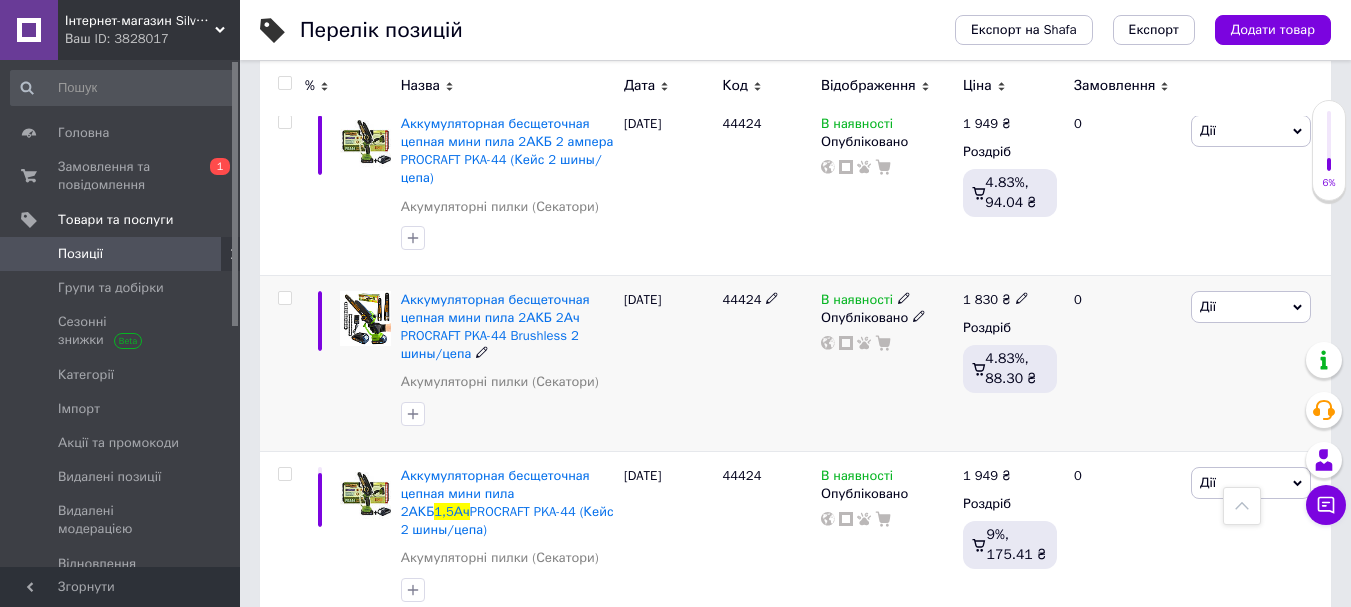 scroll, scrollTop: 700, scrollLeft: 0, axis: vertical 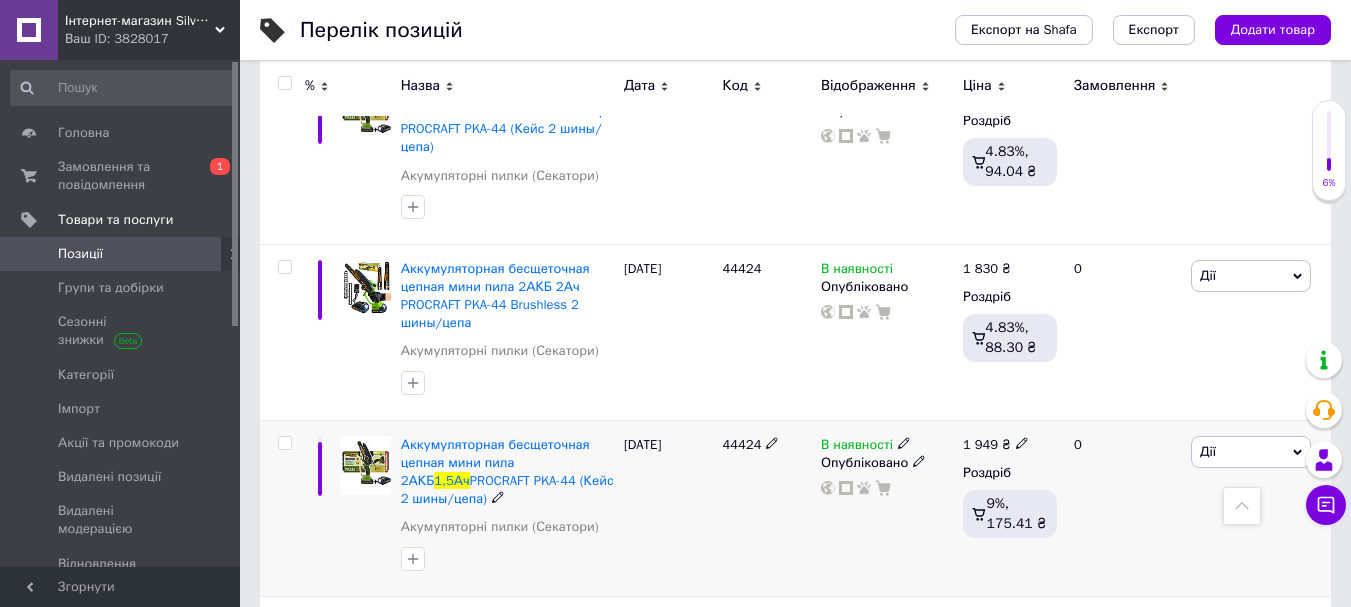 click 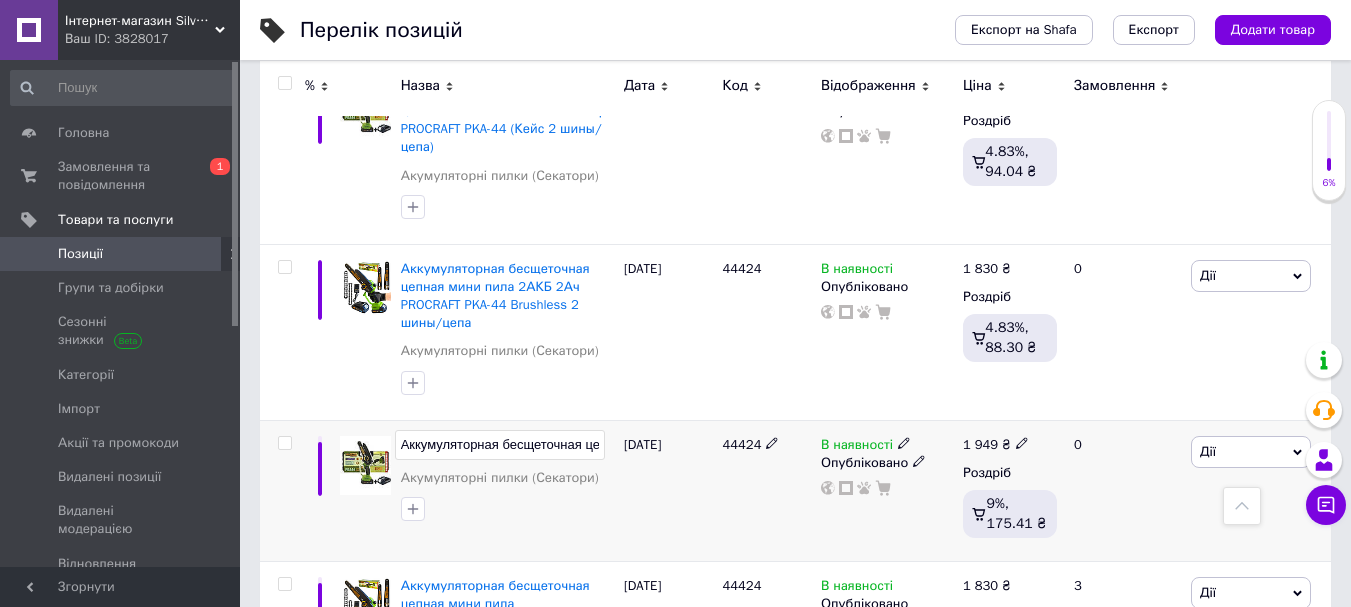 scroll, scrollTop: 0, scrollLeft: 415, axis: horizontal 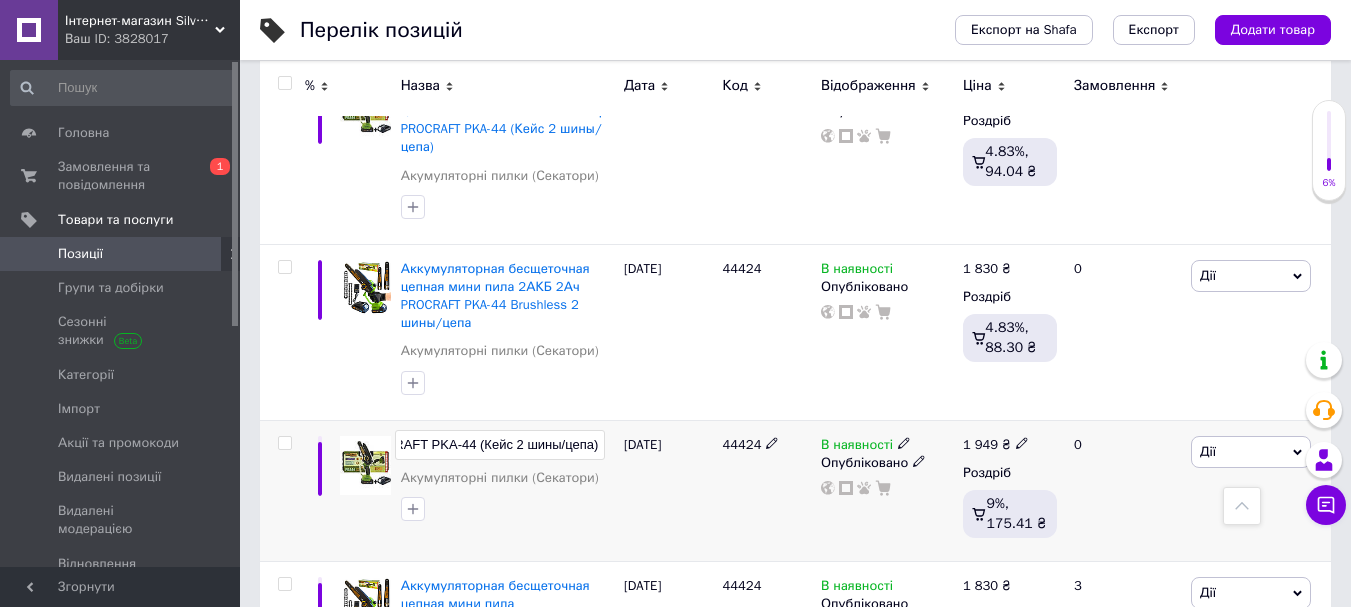click on "Аккумуляторная бесщеточная цепная мини пила 2АКБ 1,5Ач PROCRAFT PKA-44 (Кейс 2 шины/цепа)" at bounding box center [500, 445] 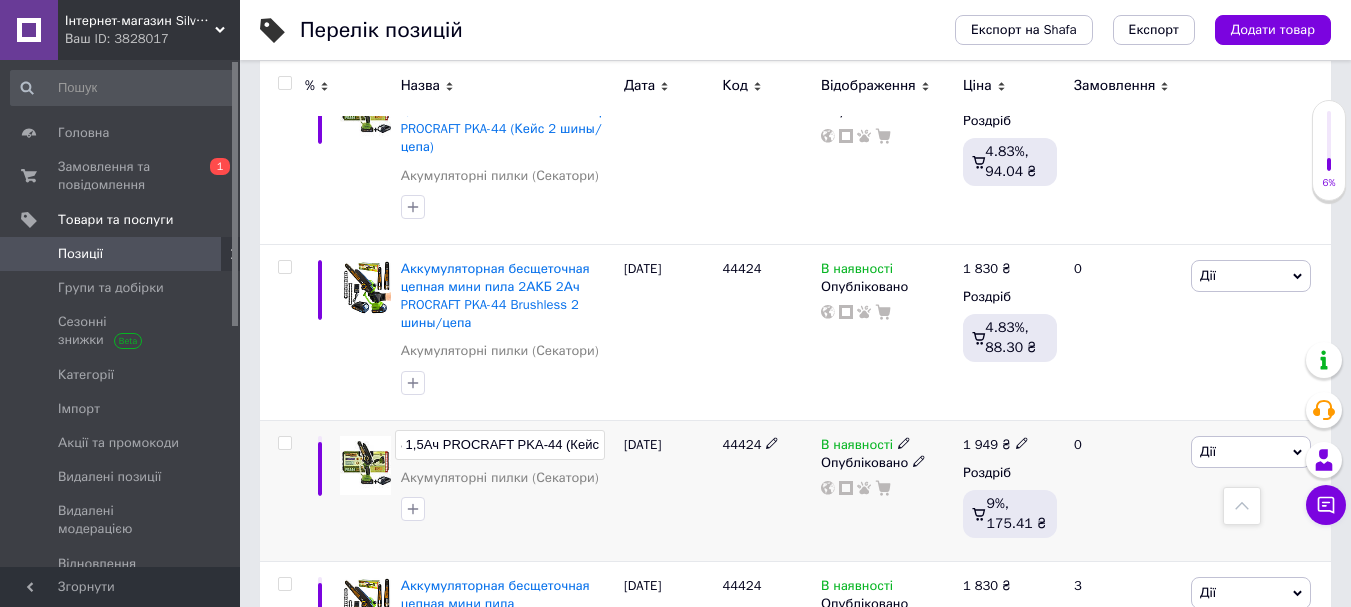 scroll, scrollTop: 0, scrollLeft: 304, axis: horizontal 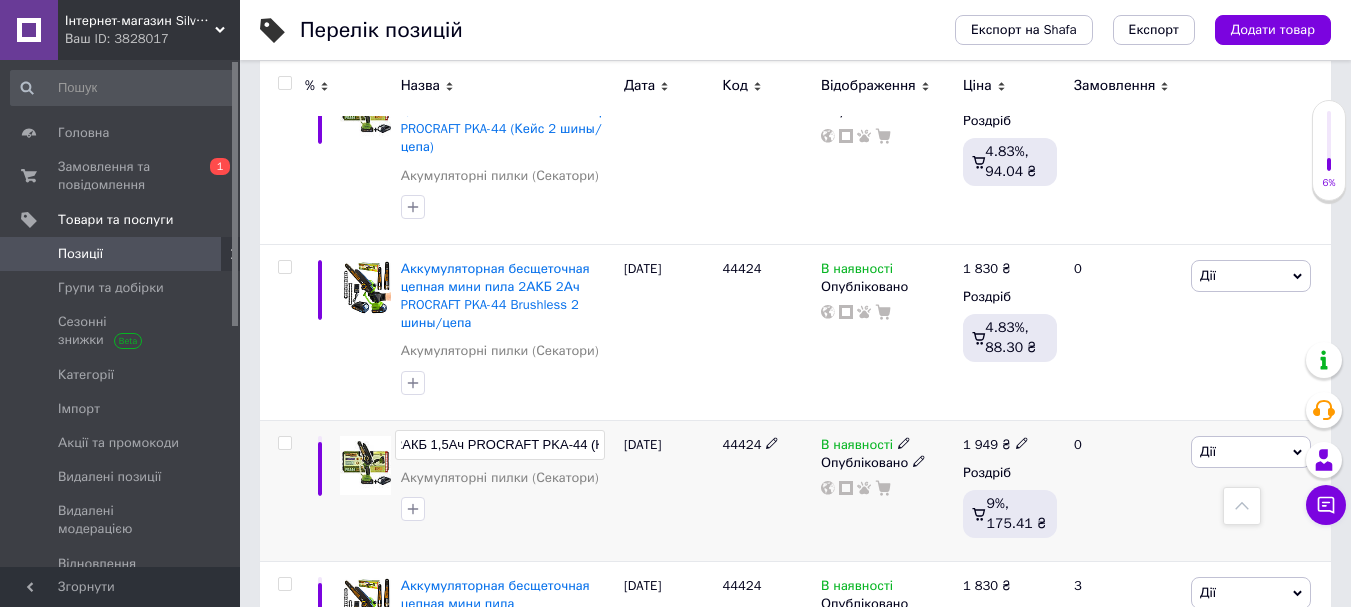 click on "Аккумуляторная бесщеточная цепная мини пила 2АКБ 1,5Ач PROCRAFT PKA-44 (Кейс 2 шины/цепа)" at bounding box center (500, 445) 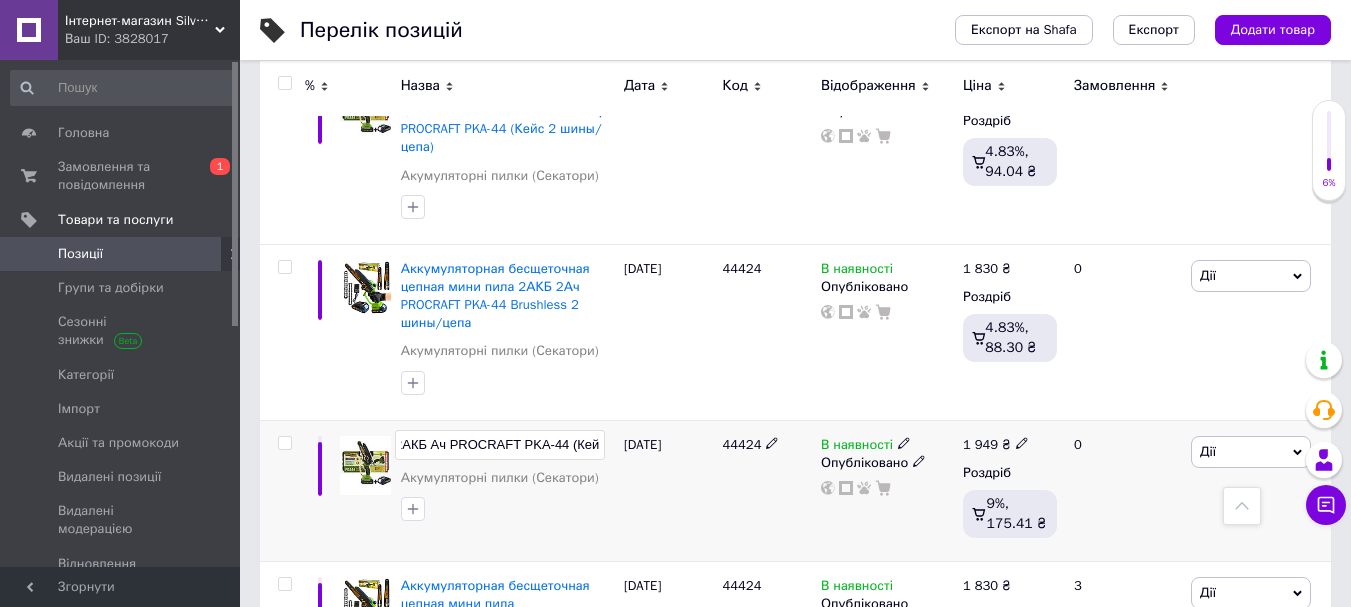 type on "Аккумуляторная бесщеточная цепная мини пила 2АКБ 2Ач PROCRAFT PKA-44 (Кейс 2 шины/цепа)" 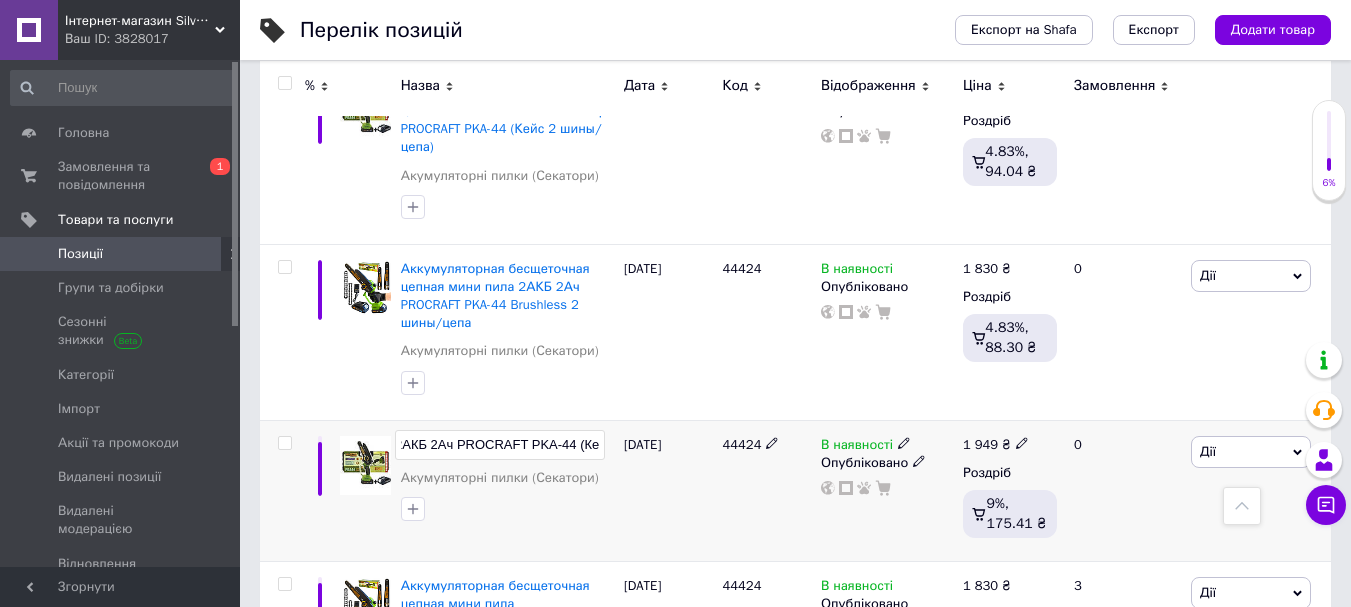 click on "[DATE]" at bounding box center (668, 490) 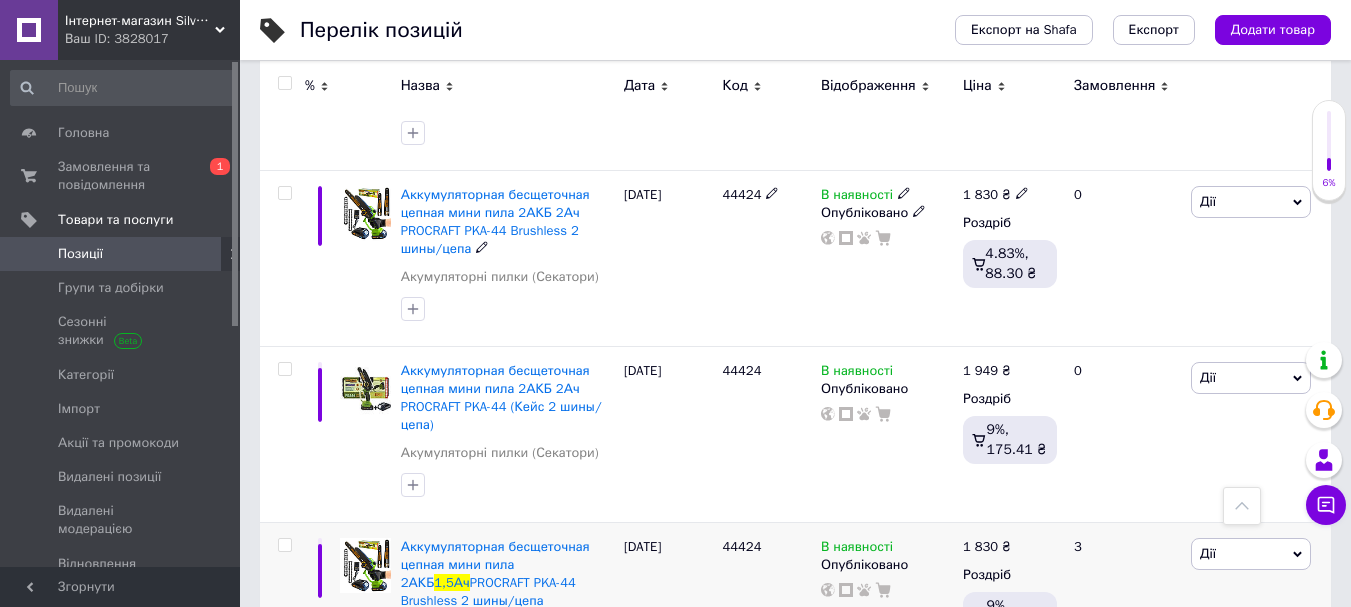 scroll, scrollTop: 900, scrollLeft: 0, axis: vertical 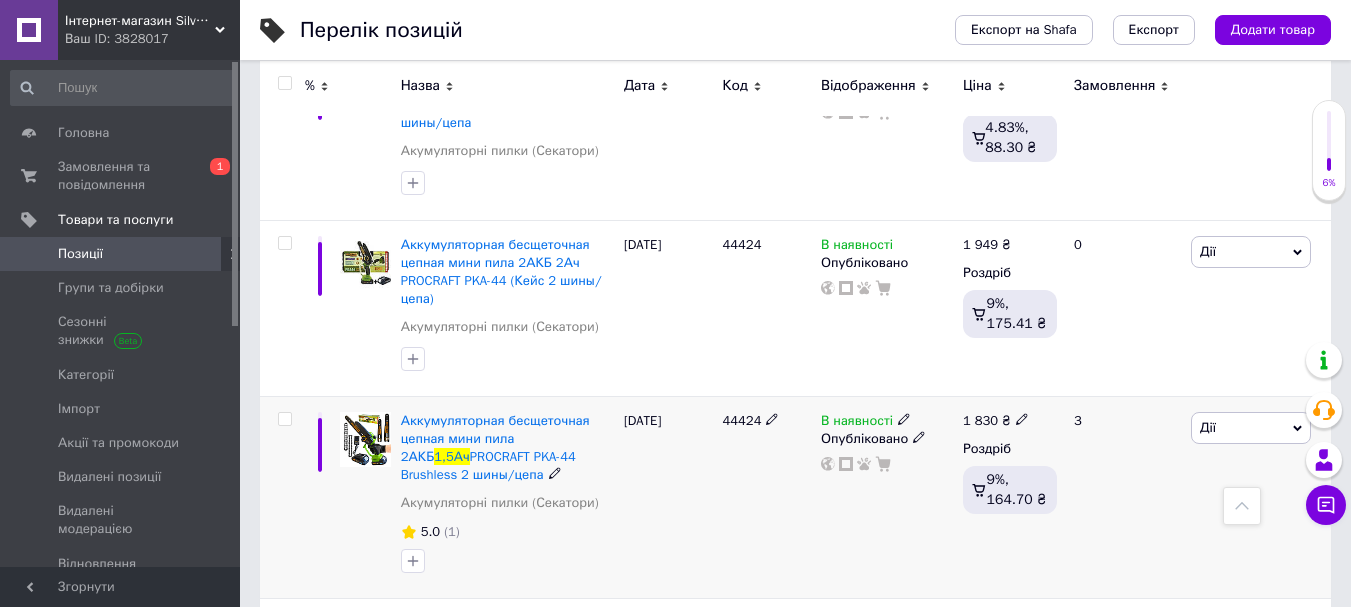 click 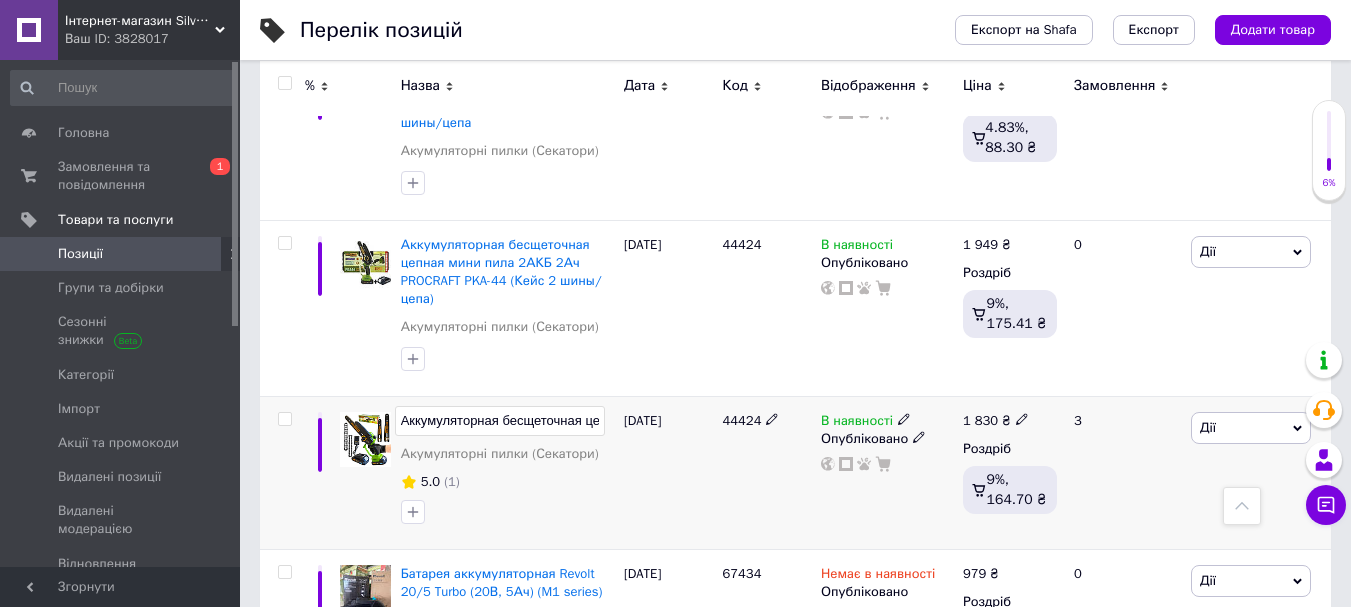 scroll, scrollTop: 0, scrollLeft: 435, axis: horizontal 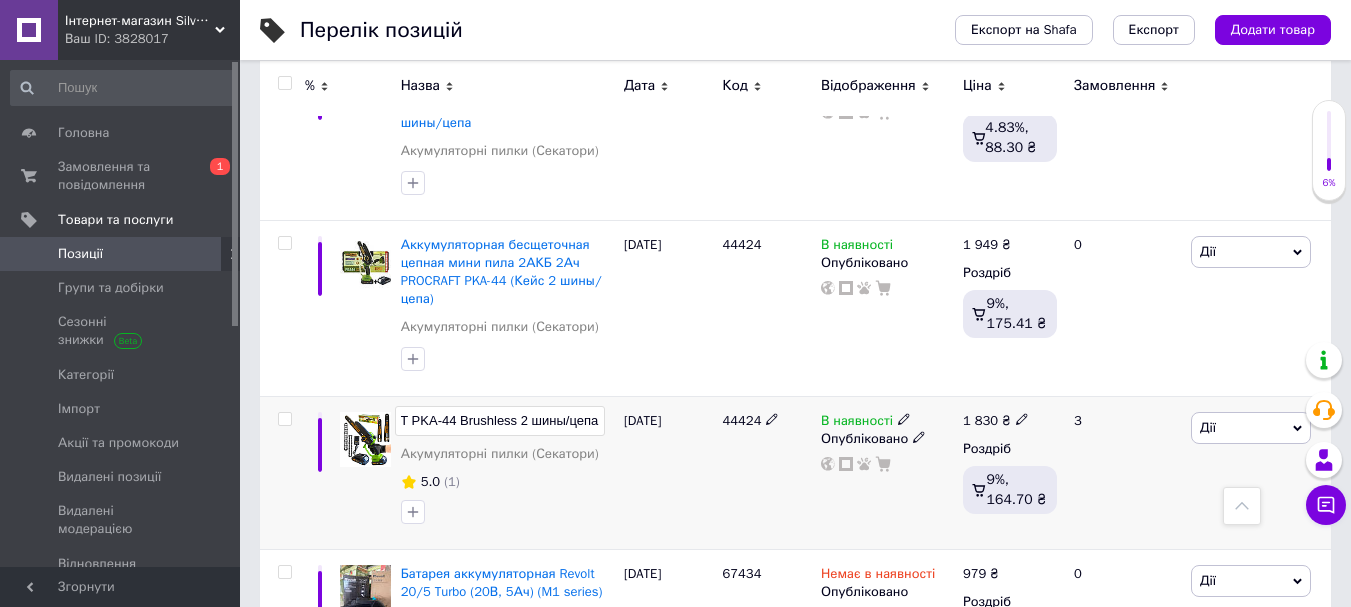 click on "Аккумуляторная бесщеточная цепная мини пила 2АКБ 1,5Ач PROCRAFT PKA-44 Brushless 2 шины/цепа" at bounding box center [500, 421] 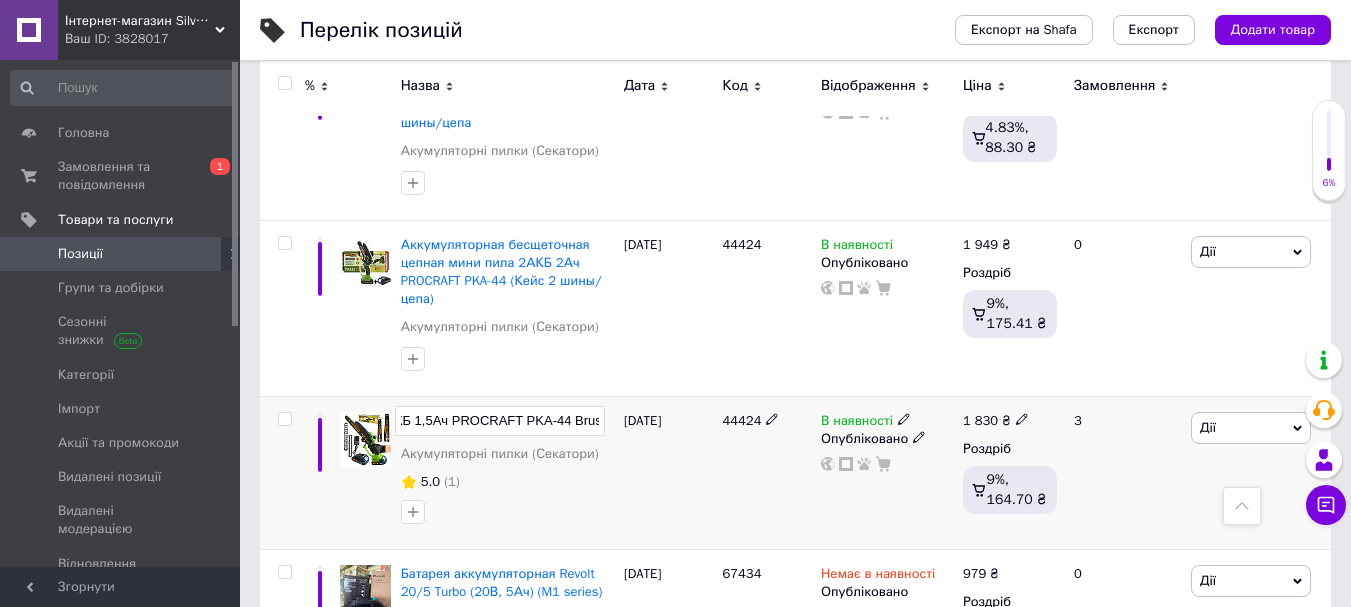 scroll, scrollTop: 0, scrollLeft: 304, axis: horizontal 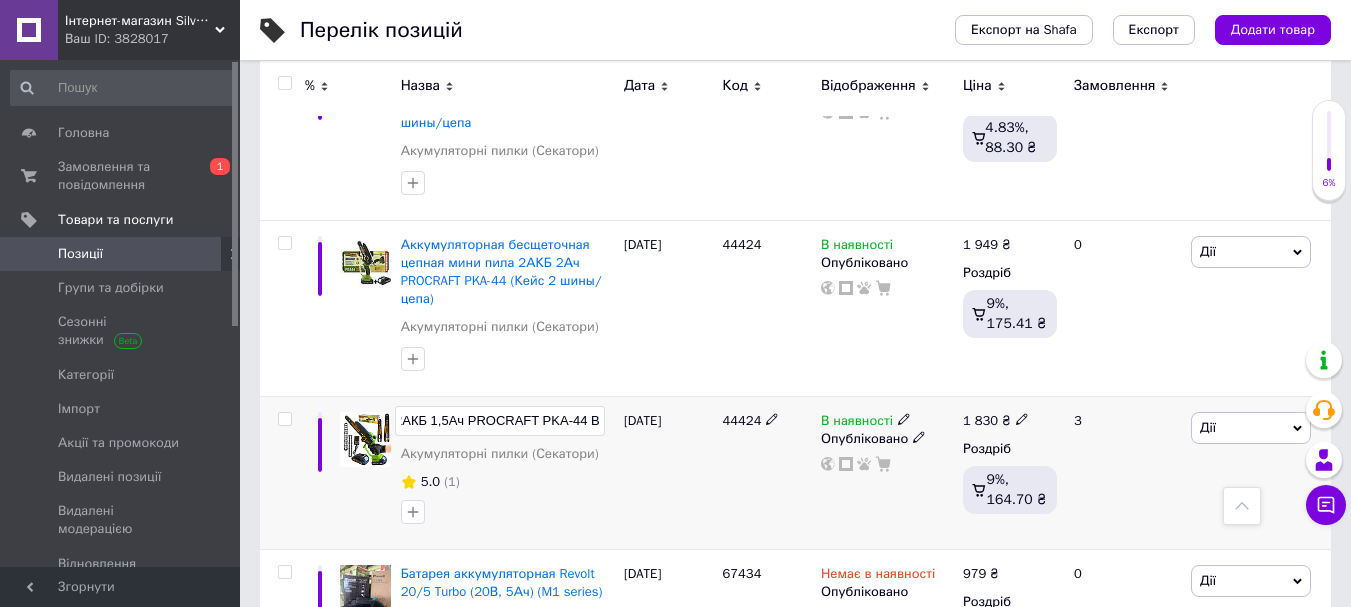 click on "Аккумуляторная бесщеточная цепная мини пила 2АКБ 1,5Ач PROCRAFT PKA-44 Brushless 2 шины/цепа" at bounding box center [500, 421] 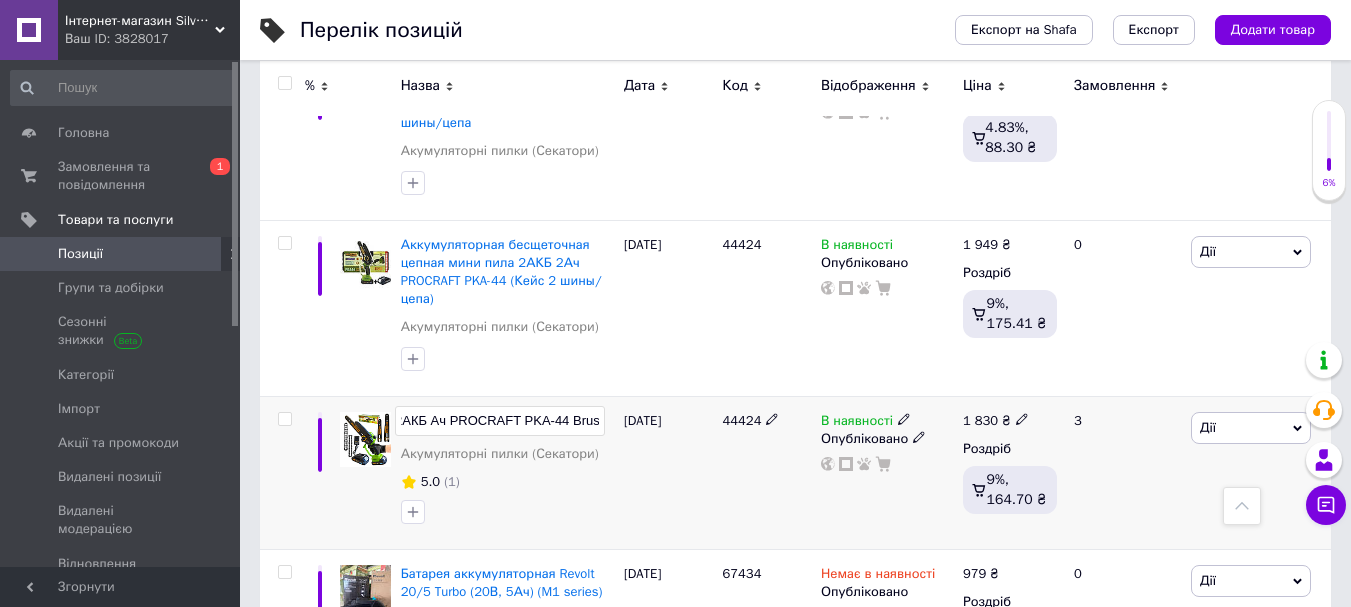 type on "Аккумуляторная бесщеточная цепная мини пила 2АКБ 2Ач PROCRAFT PKA-44 Brushless 2 шины/цепа" 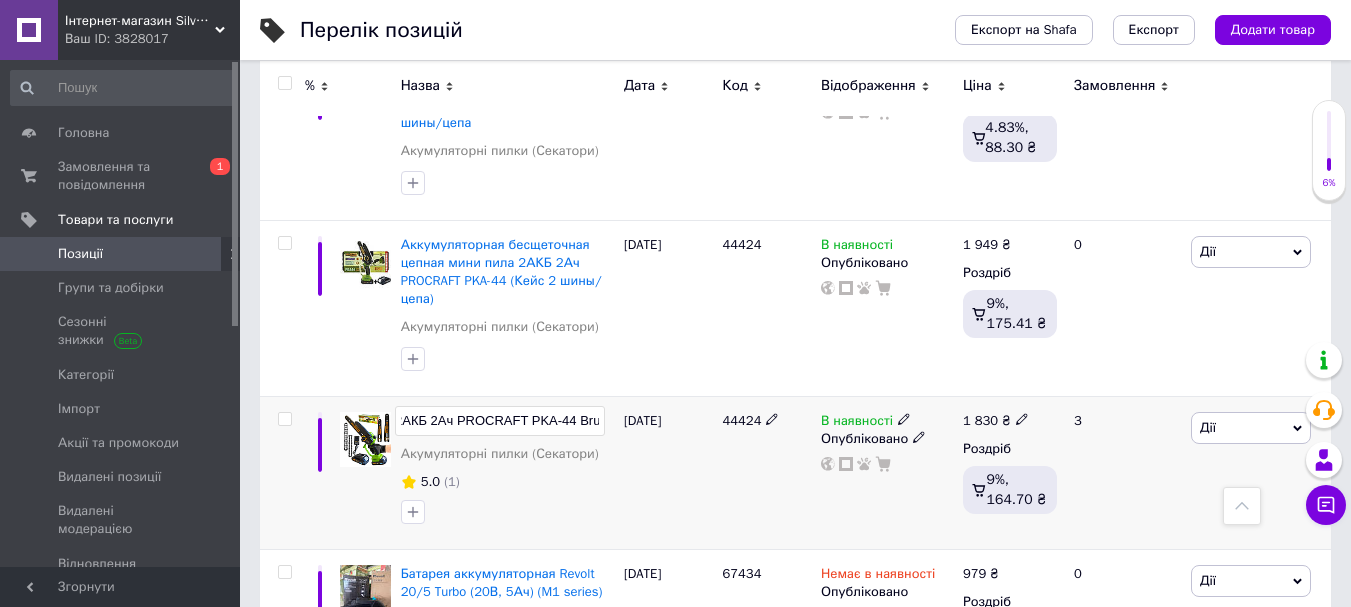 click on "Аккумуляторная бесщеточная цепная мини пила 2АКБ 2Ач PROCRAFT PKA-44 Brushless 2 шины/цепа Акумуляторні пилки (Секатори) 5.0 (1)" at bounding box center [507, 472] 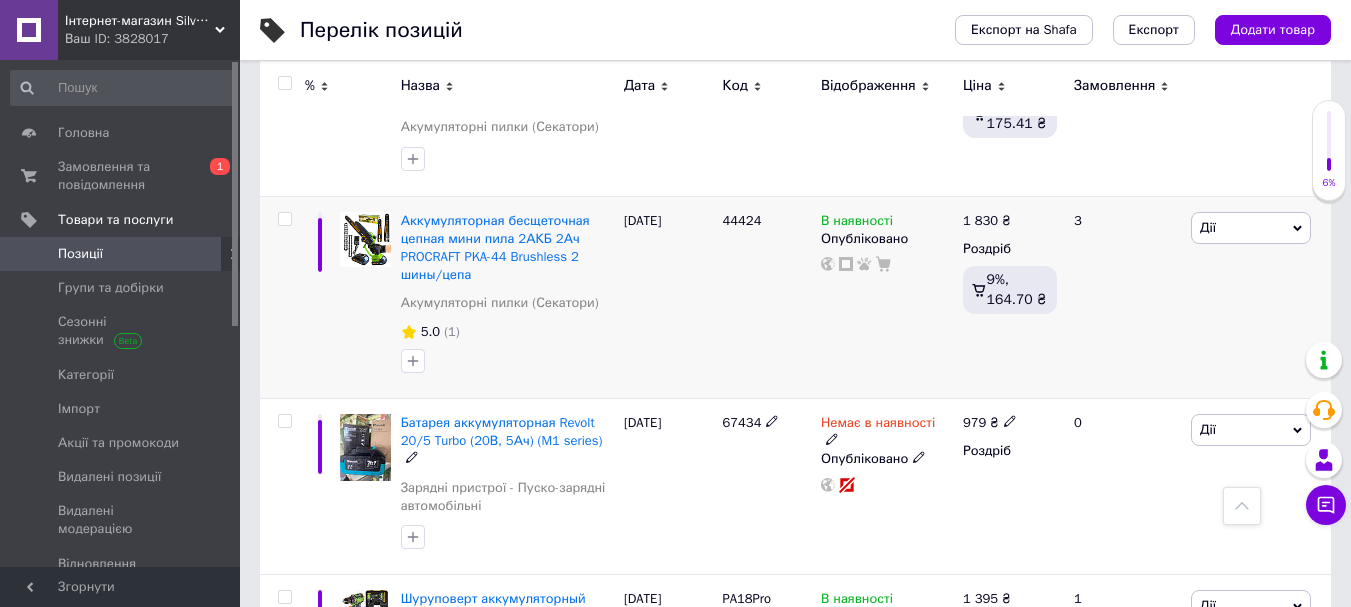 scroll, scrollTop: 1300, scrollLeft: 0, axis: vertical 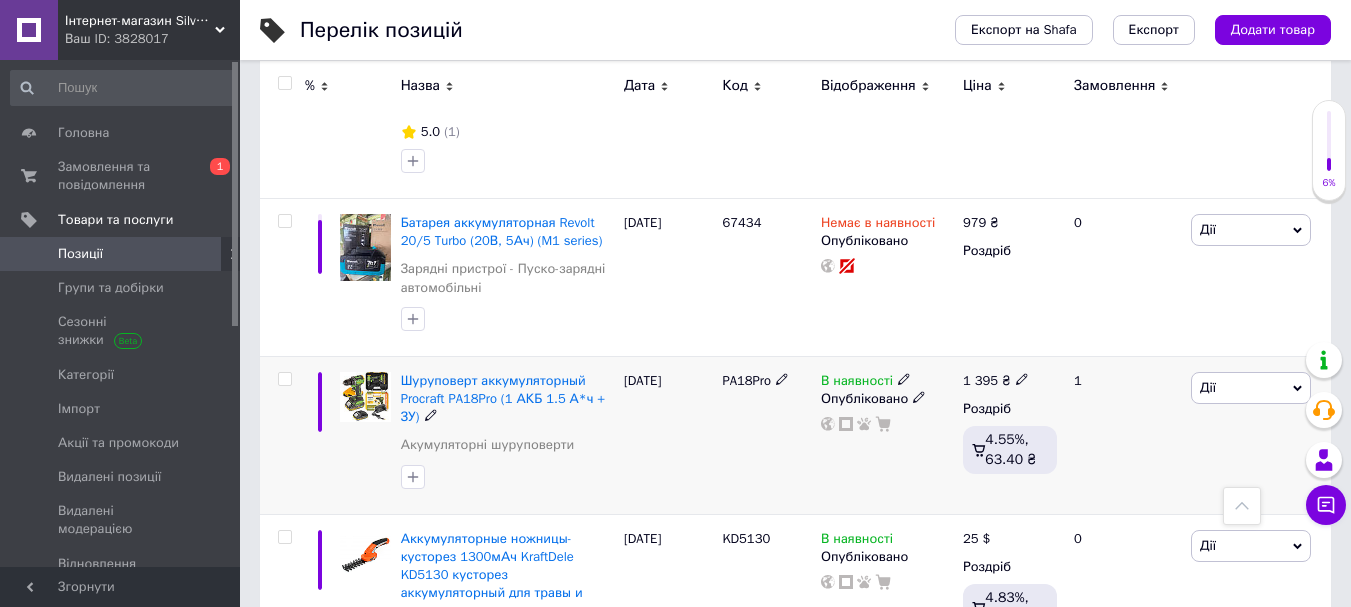 click 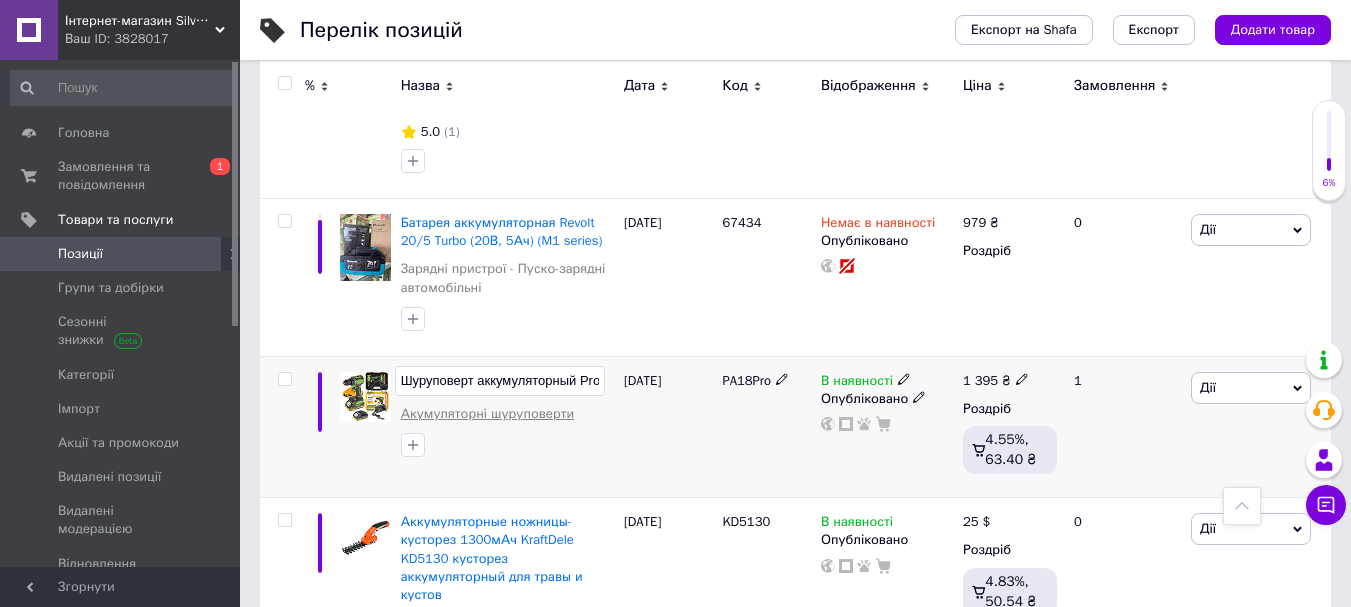 scroll, scrollTop: 0, scrollLeft: 206, axis: horizontal 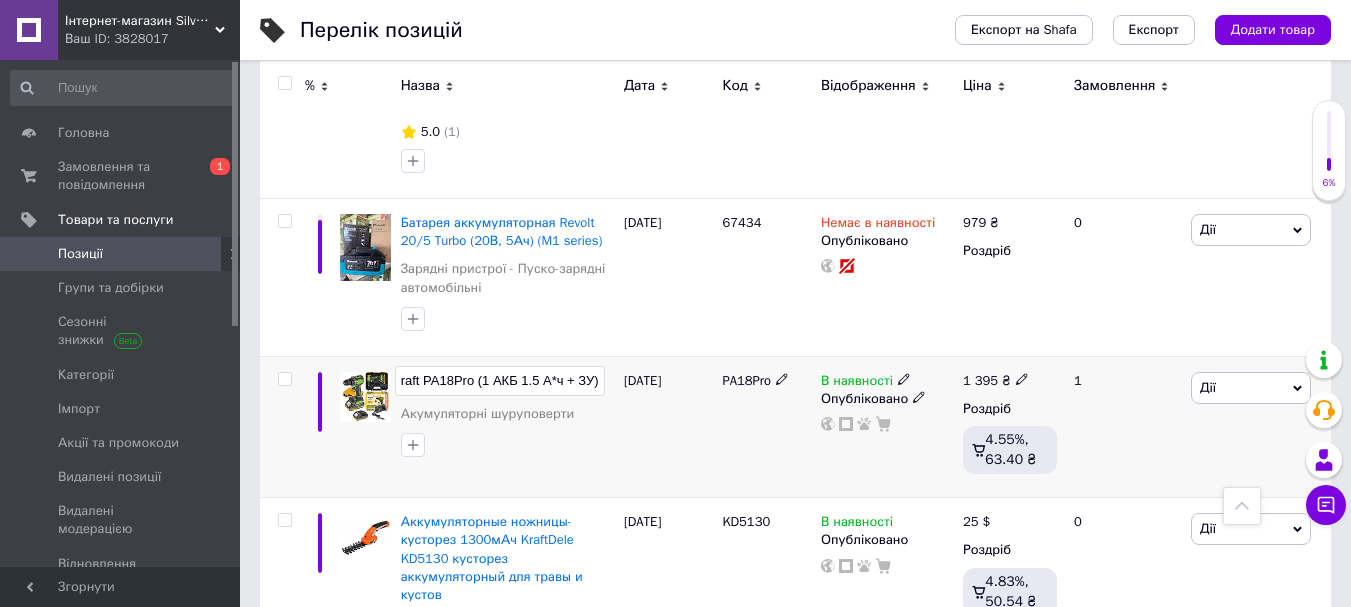 click on "Шуруповерт аккумуляторный Procraft PA18Pro (1 АКБ 1.5 А*ч + ЗУ)" at bounding box center (500, 381) 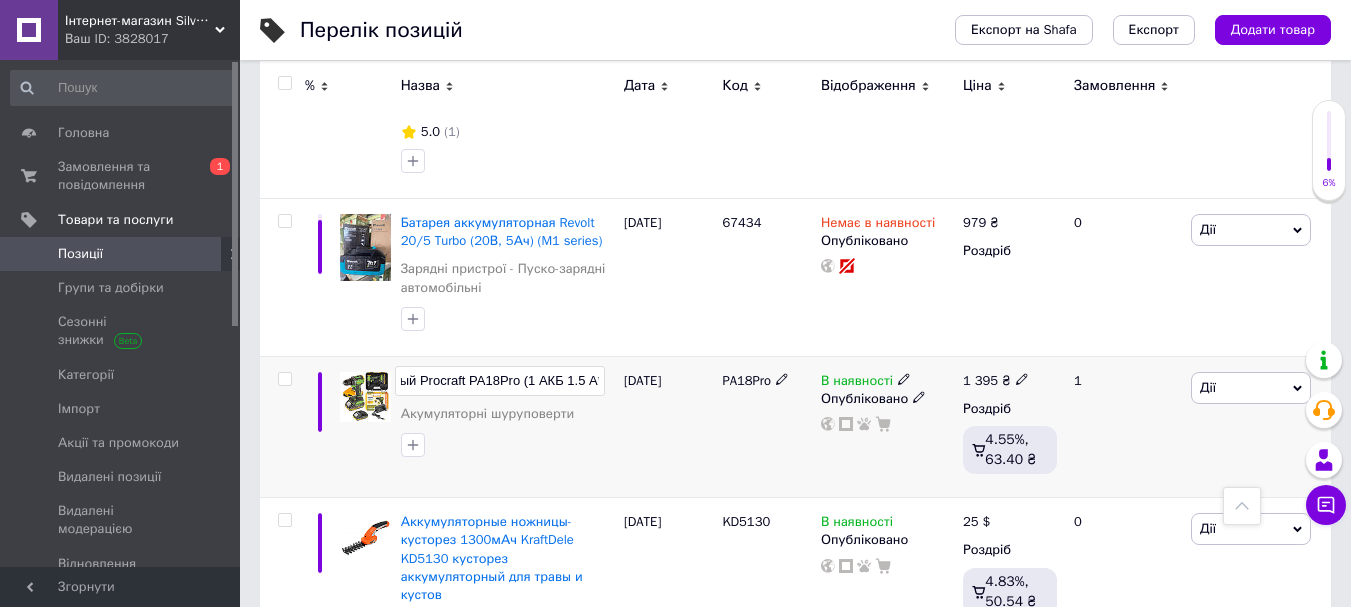 scroll, scrollTop: 0, scrollLeft: 165, axis: horizontal 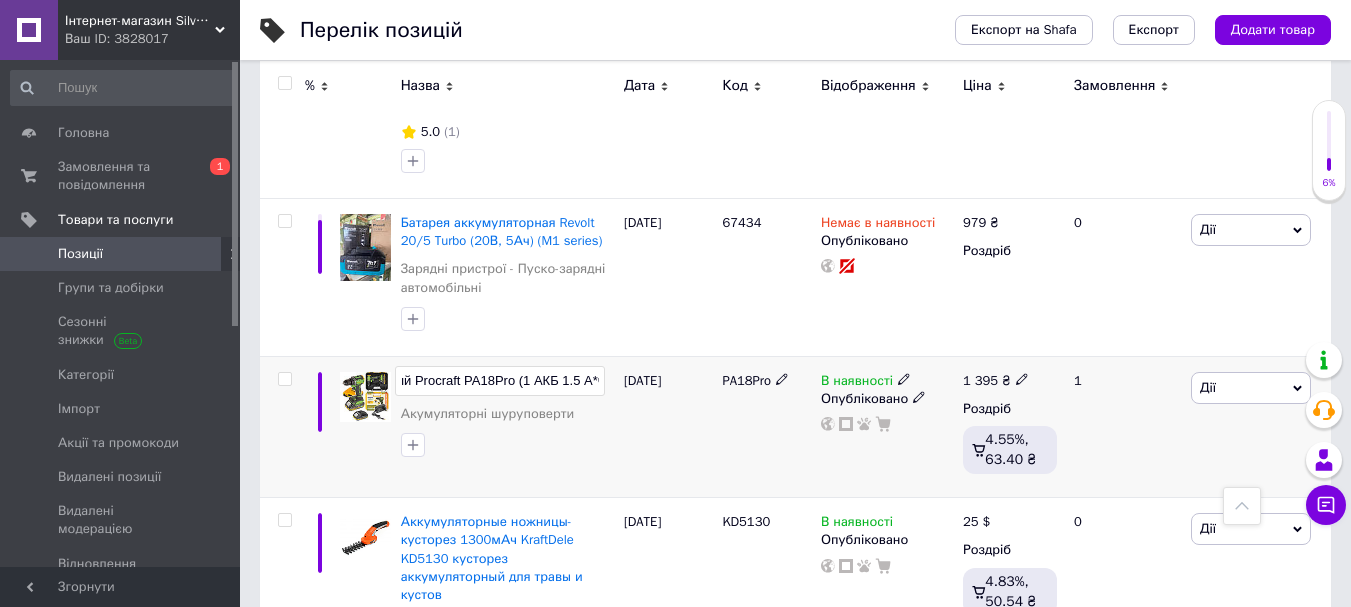 click on "Шуруповерт аккумуляторный Procraft PA18Pro (1 АКБ 1.5 А*ч + ЗУ)" at bounding box center [500, 381] 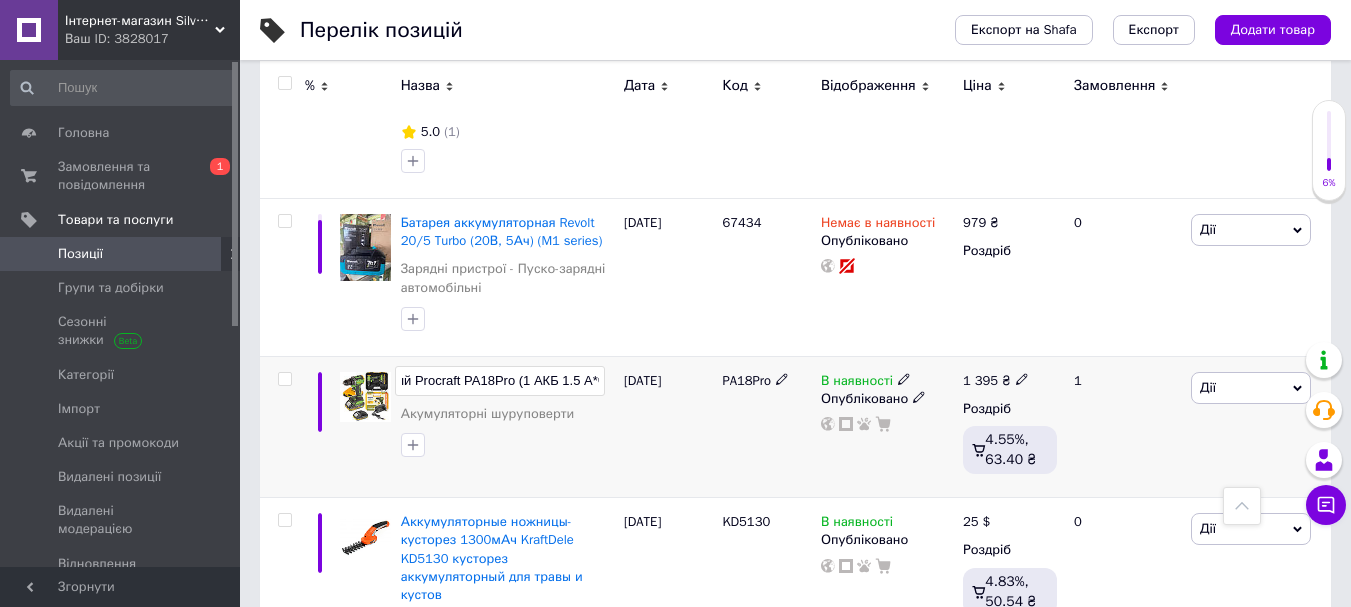 type on "Шуруповерт аккумуляторный Procraft PA18Pro (1 АКБ 2А*ч + ЗУ)" 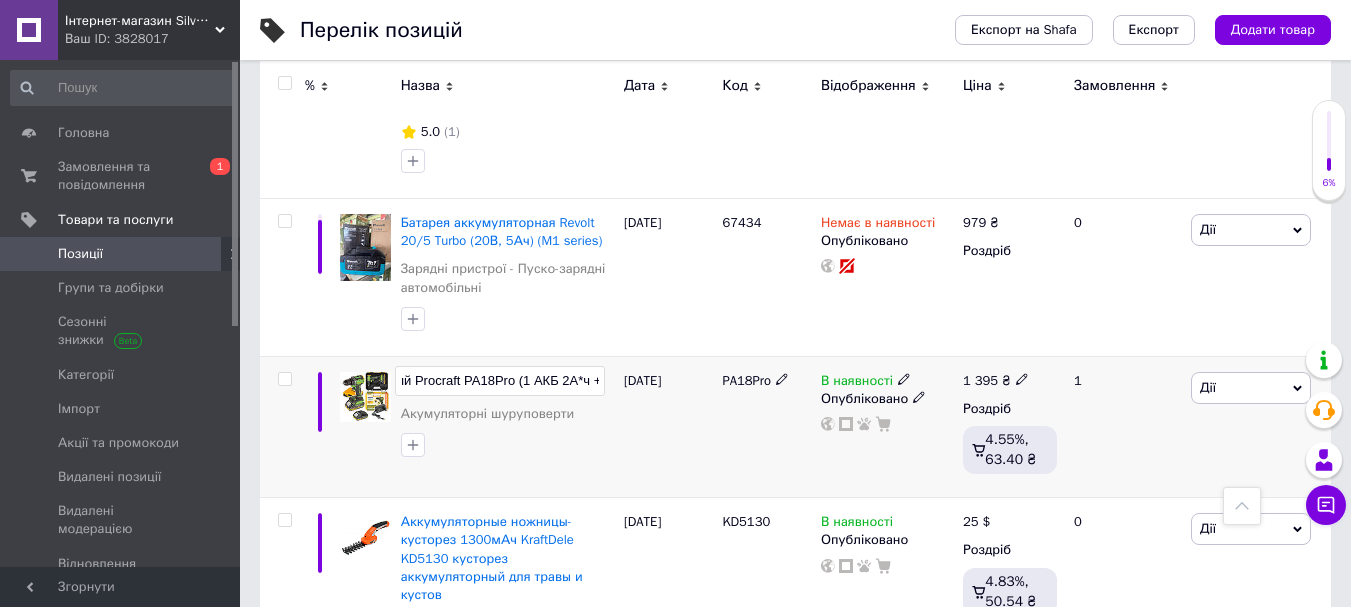 click on "[DATE]" at bounding box center (668, 426) 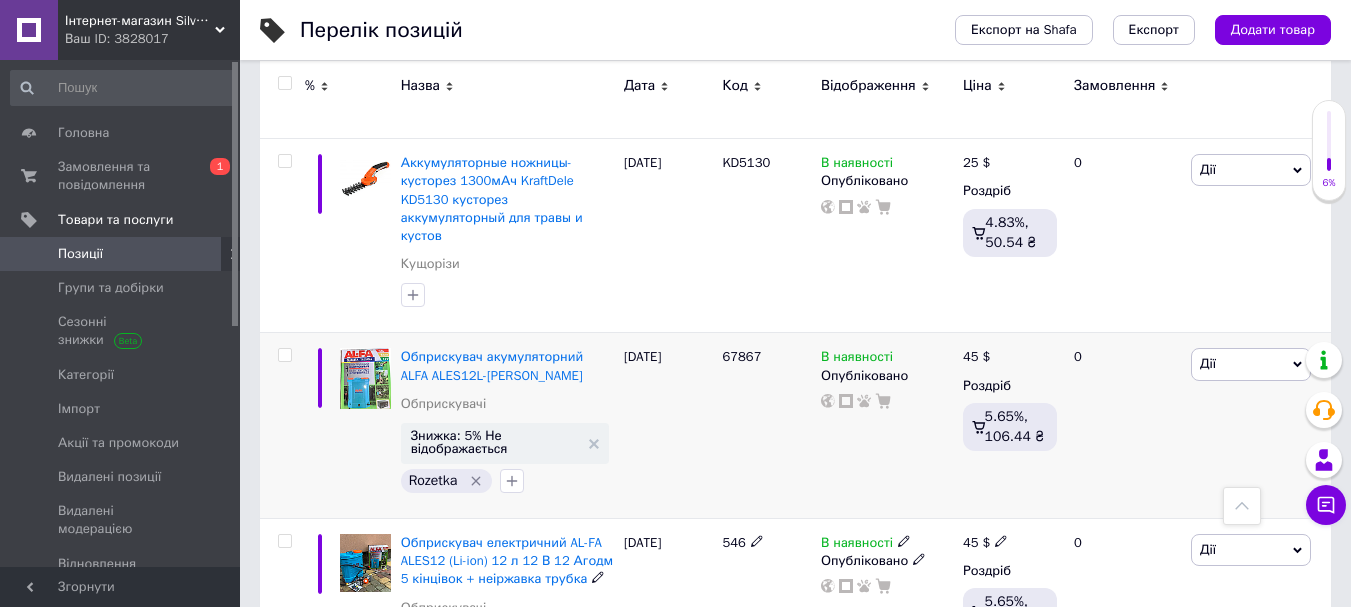 scroll, scrollTop: 1727, scrollLeft: 0, axis: vertical 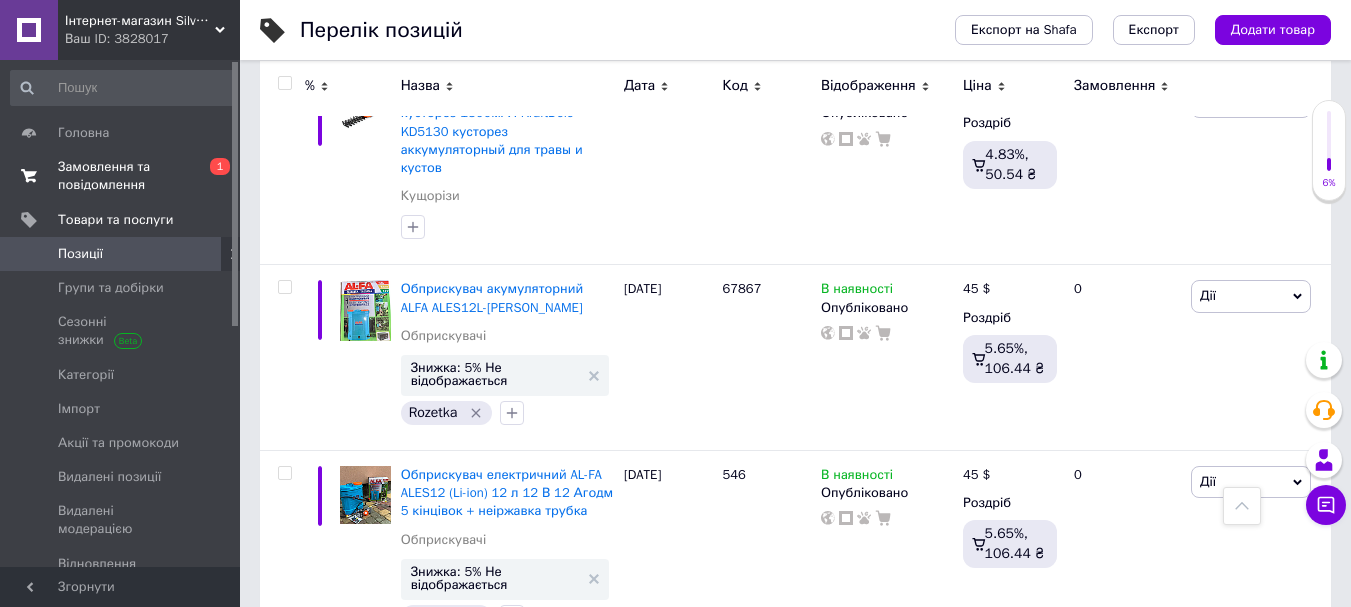 click on "Замовлення та повідомлення" at bounding box center [121, 176] 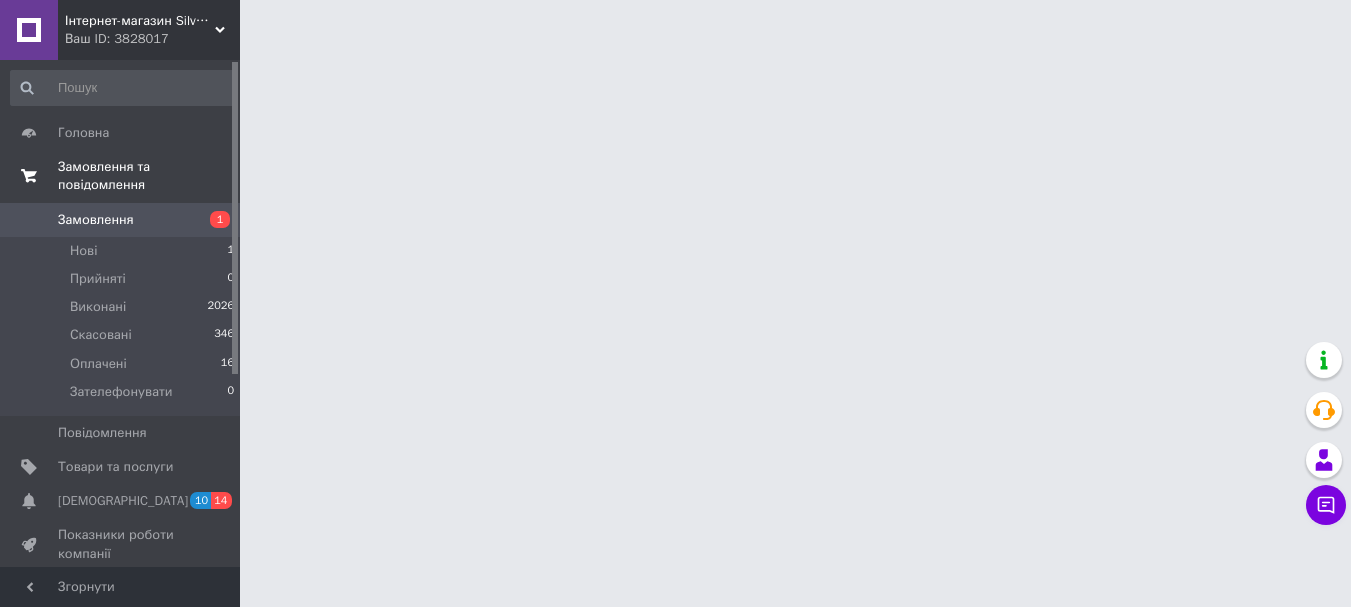 scroll, scrollTop: 0, scrollLeft: 0, axis: both 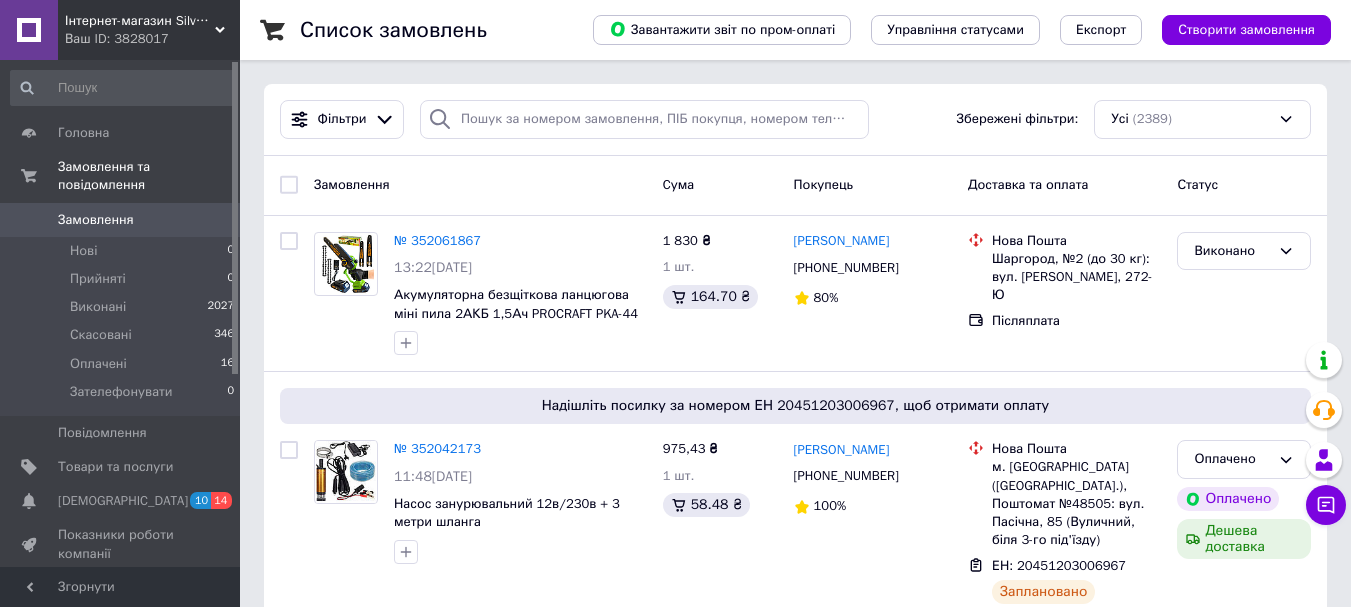 click on "Замовлення" at bounding box center [96, 220] 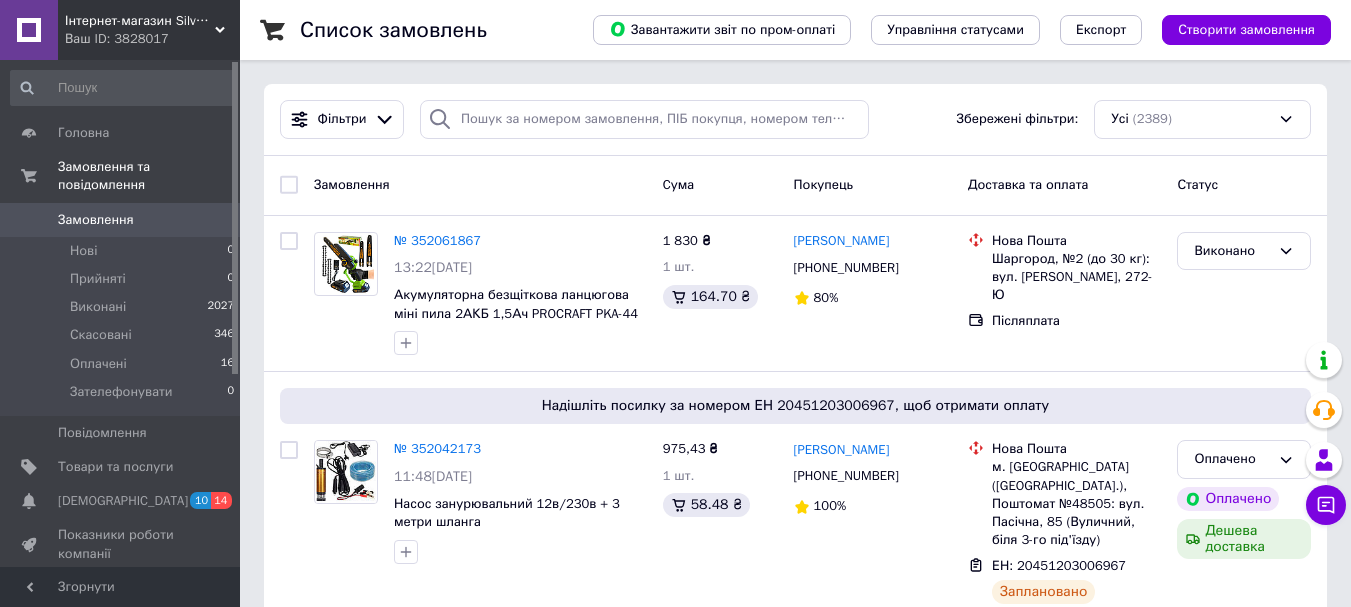 click on "Замовлення" at bounding box center (96, 220) 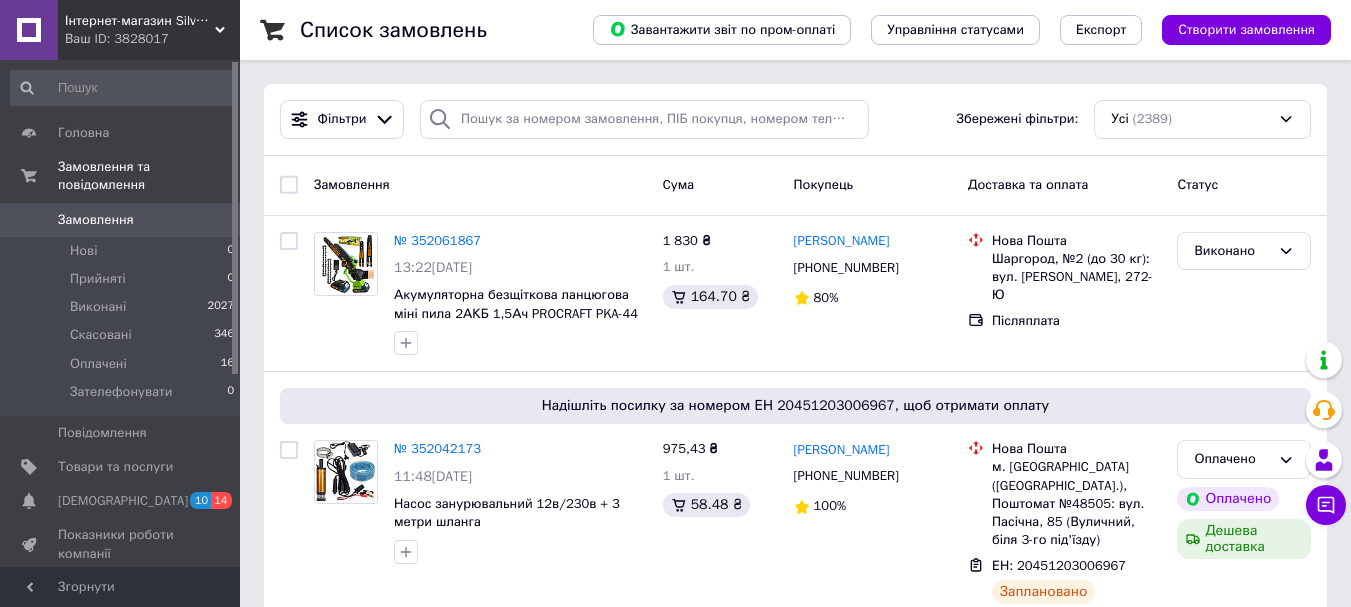 drag, startPoint x: 196, startPoint y: 32, endPoint x: 231, endPoint y: 185, distance: 156.95222 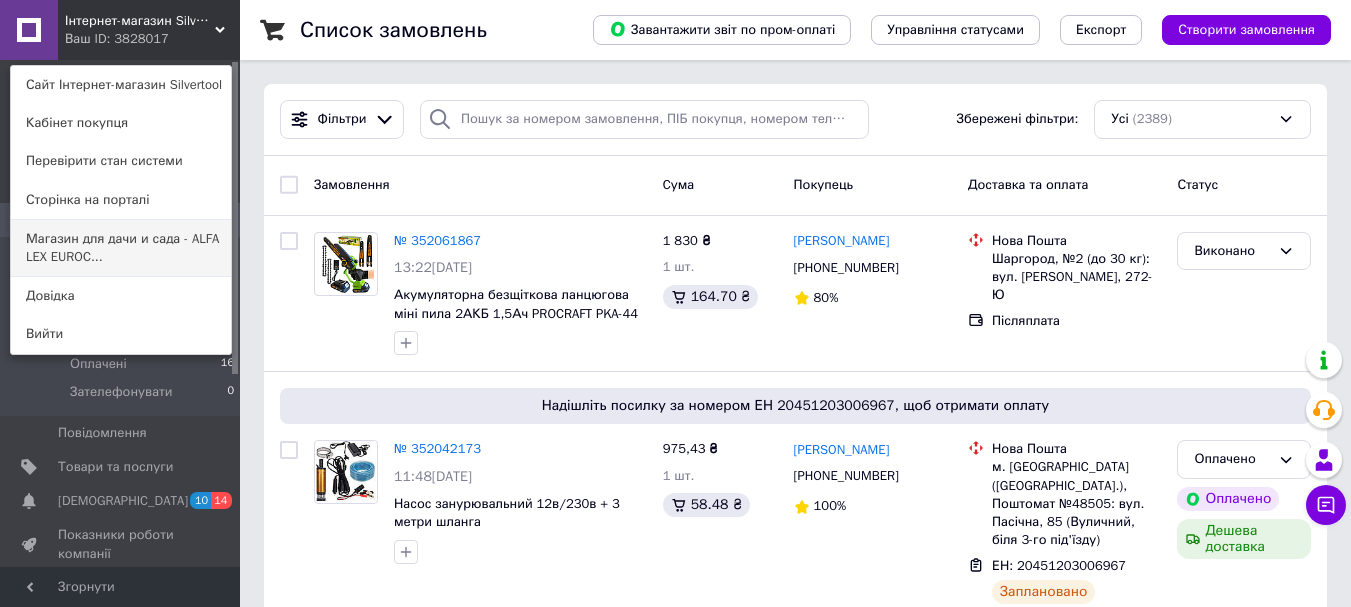 click on "Магазин для дачи и сада - ALFA LEX EUROC..." at bounding box center (121, 248) 